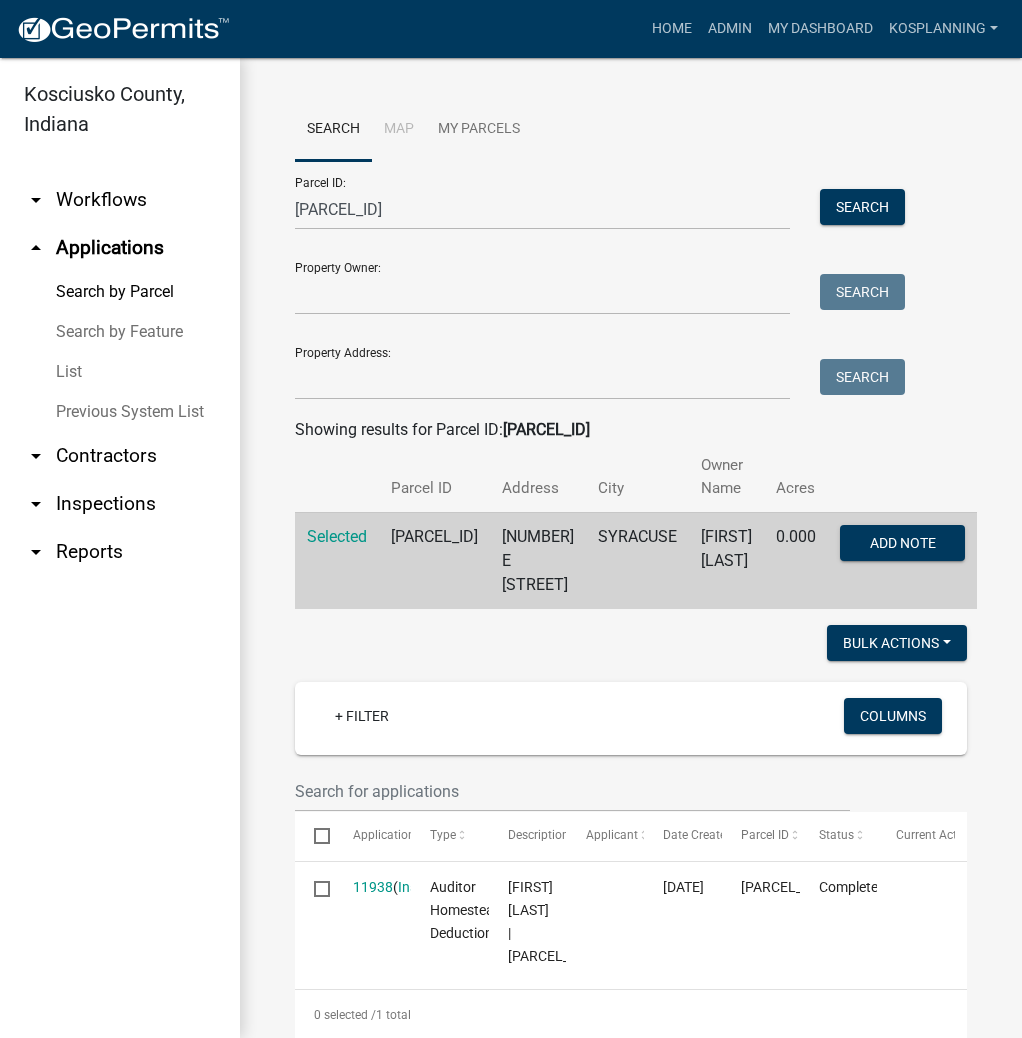 scroll, scrollTop: 0, scrollLeft: 0, axis: both 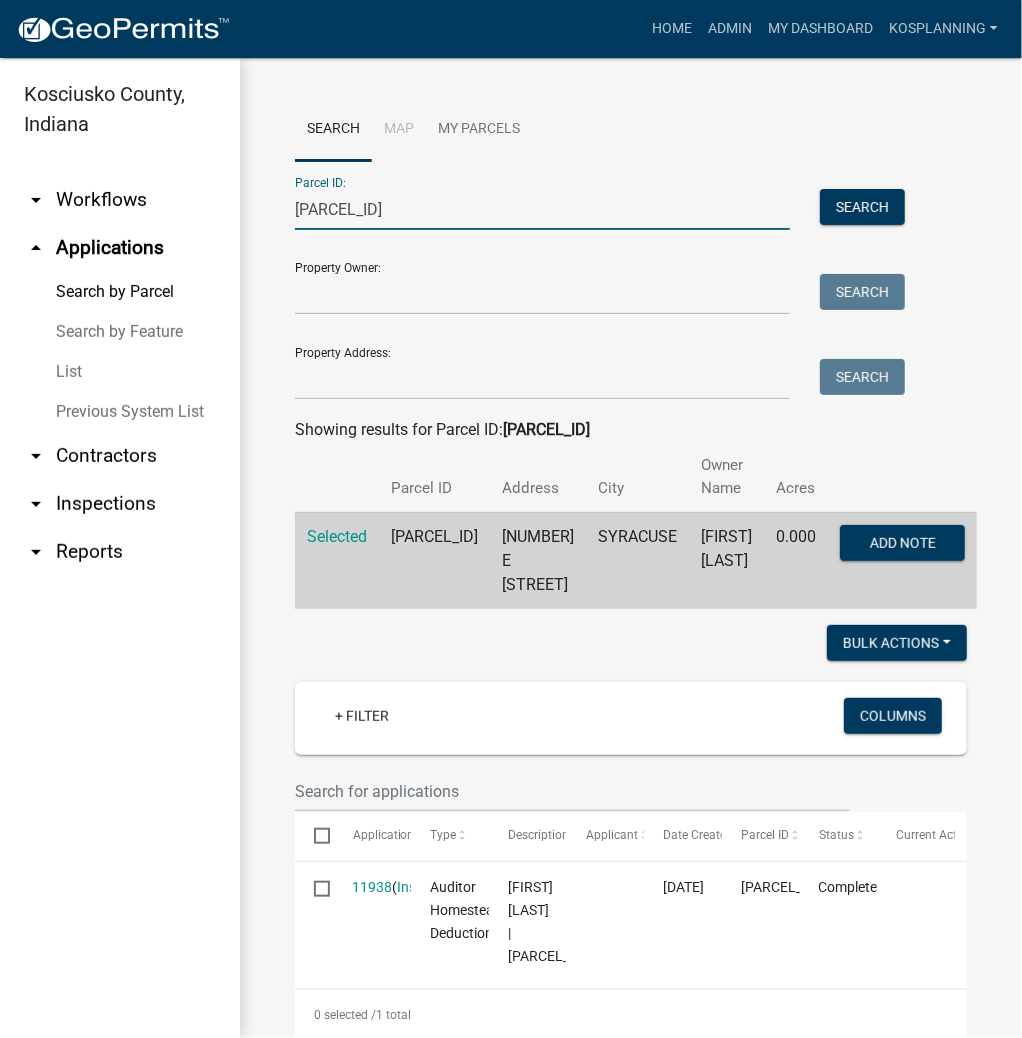 drag, startPoint x: 432, startPoint y: 212, endPoint x: 235, endPoint y: 220, distance: 197.16237 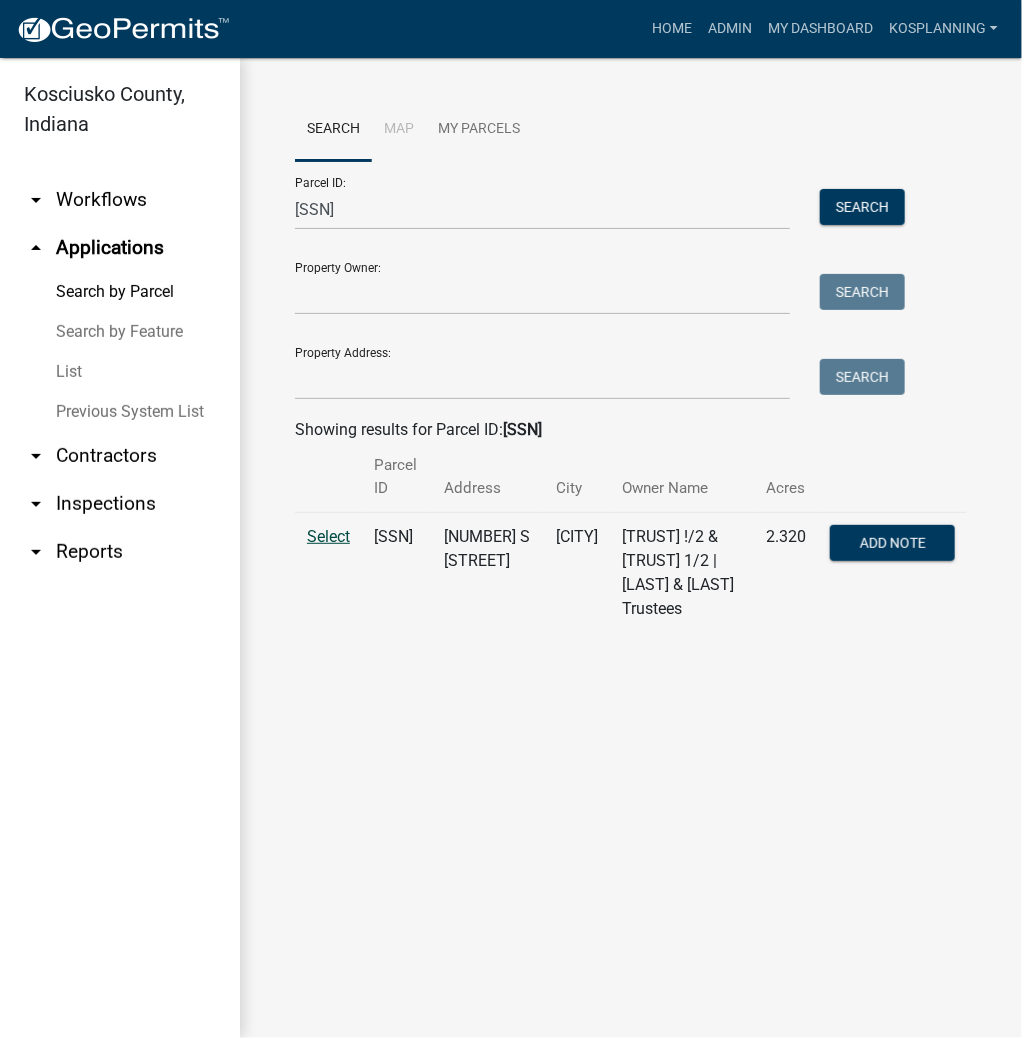 click on "Select" at bounding box center [328, 536] 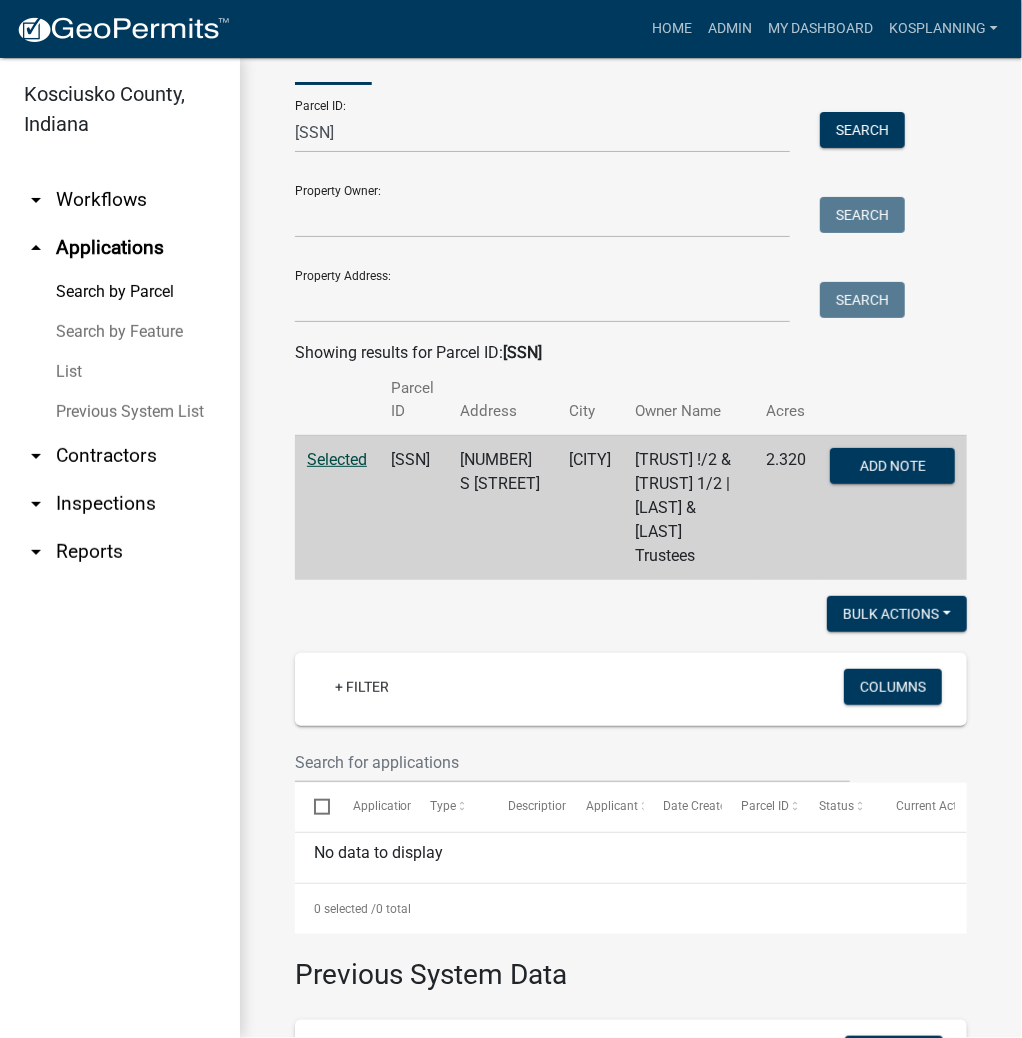 scroll, scrollTop: 0, scrollLeft: 0, axis: both 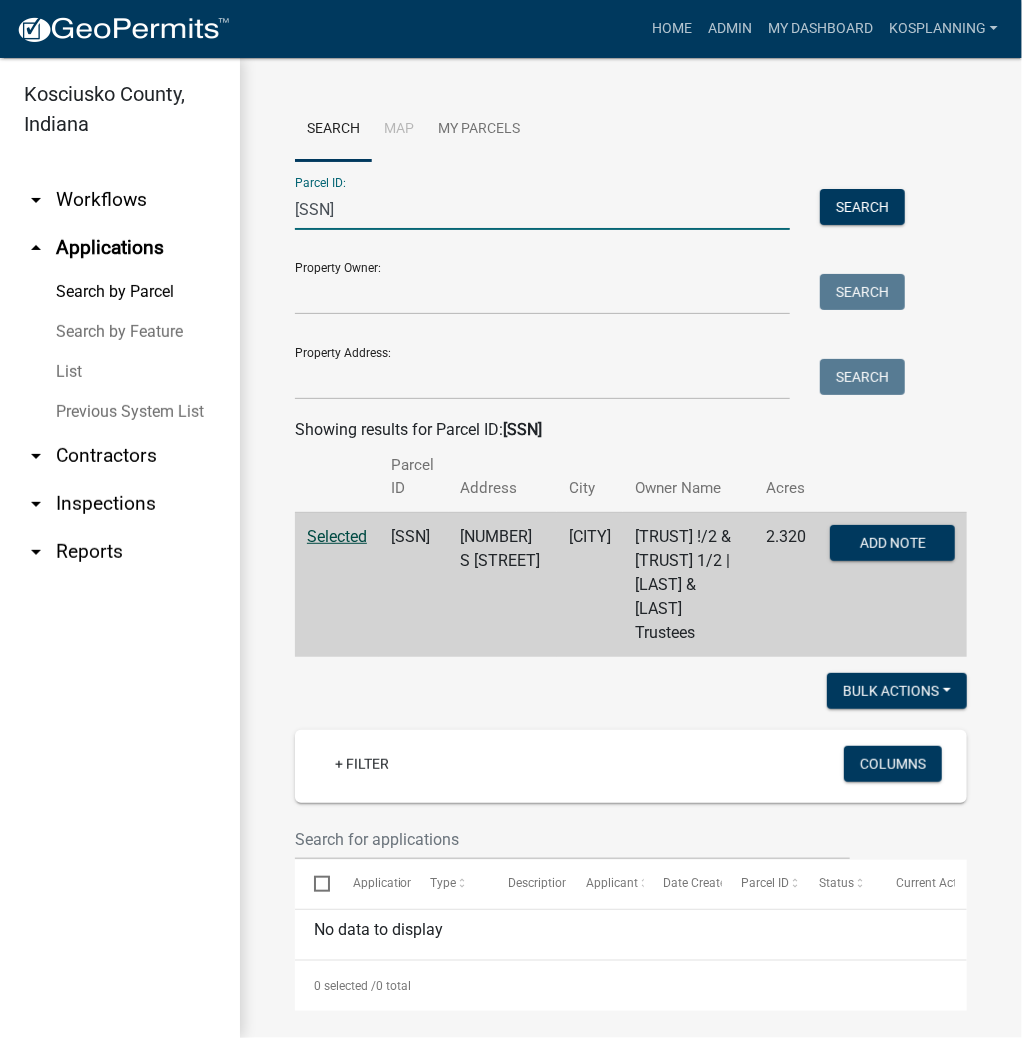 click on "[SSN]" at bounding box center [542, 209] 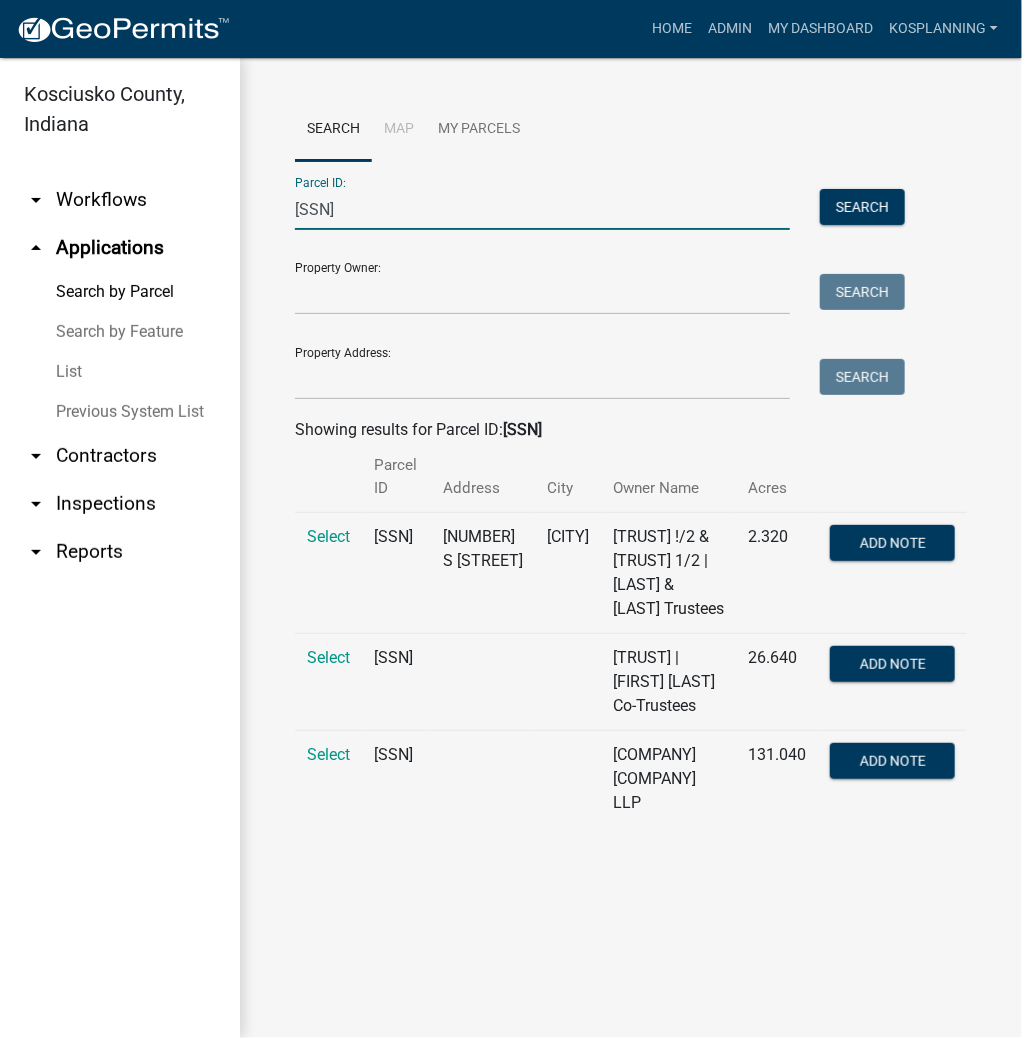 scroll, scrollTop: 204, scrollLeft: 0, axis: vertical 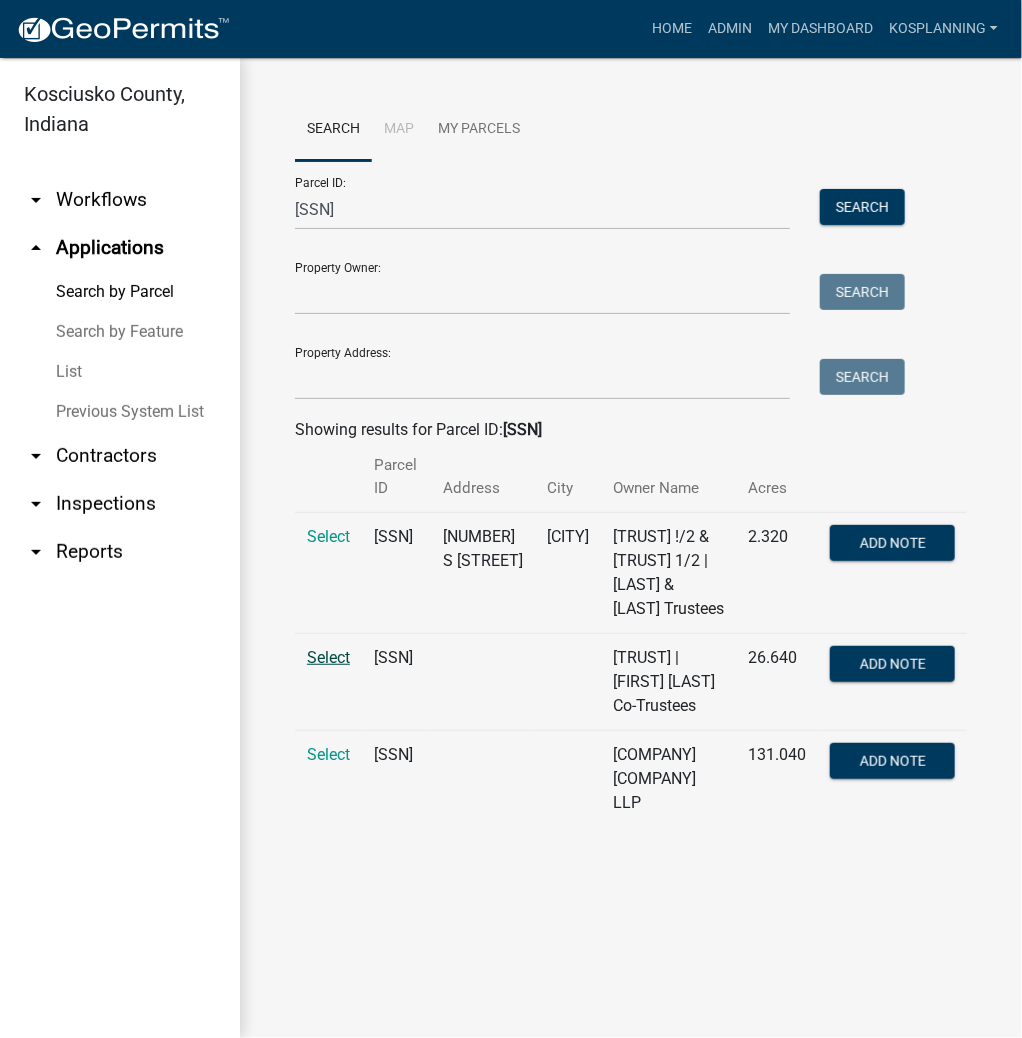 click on "Select" at bounding box center (328, 657) 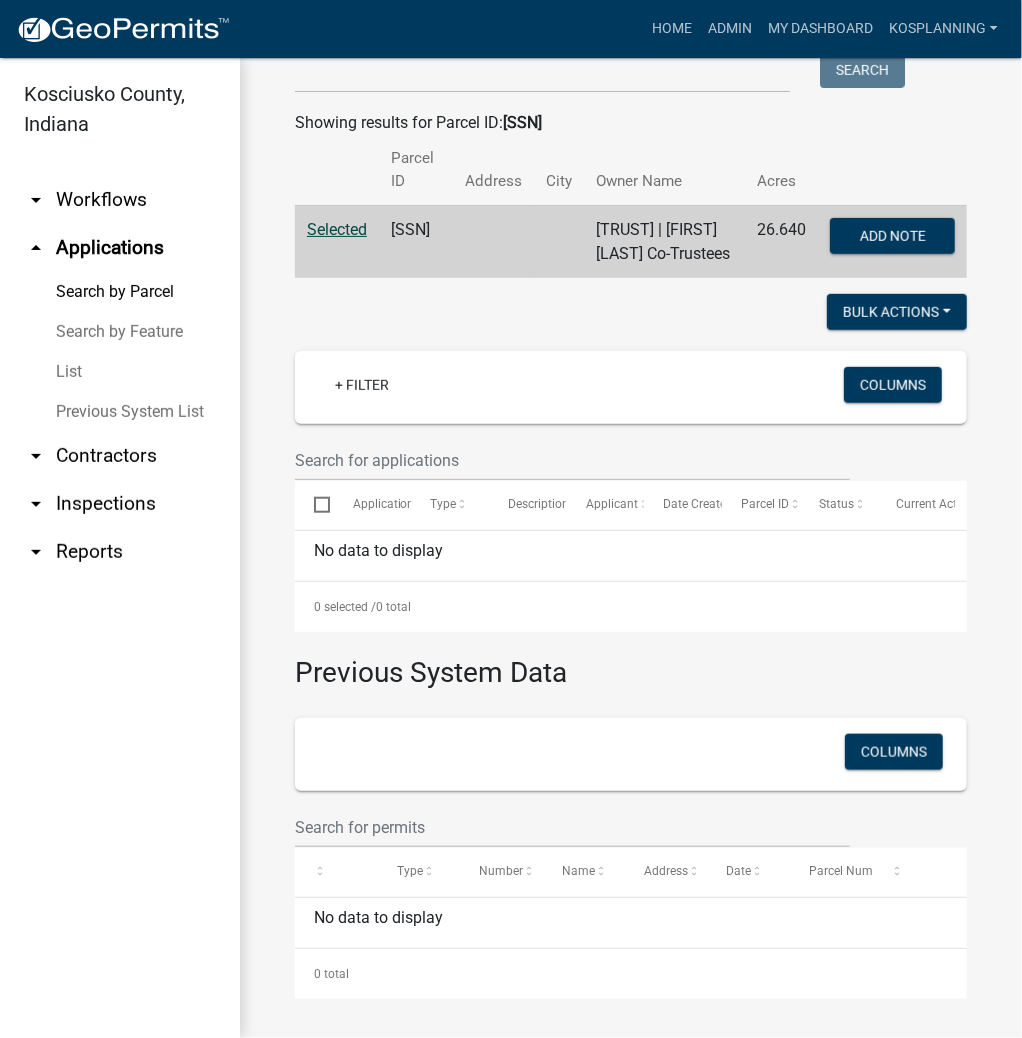 scroll, scrollTop: 0, scrollLeft: 0, axis: both 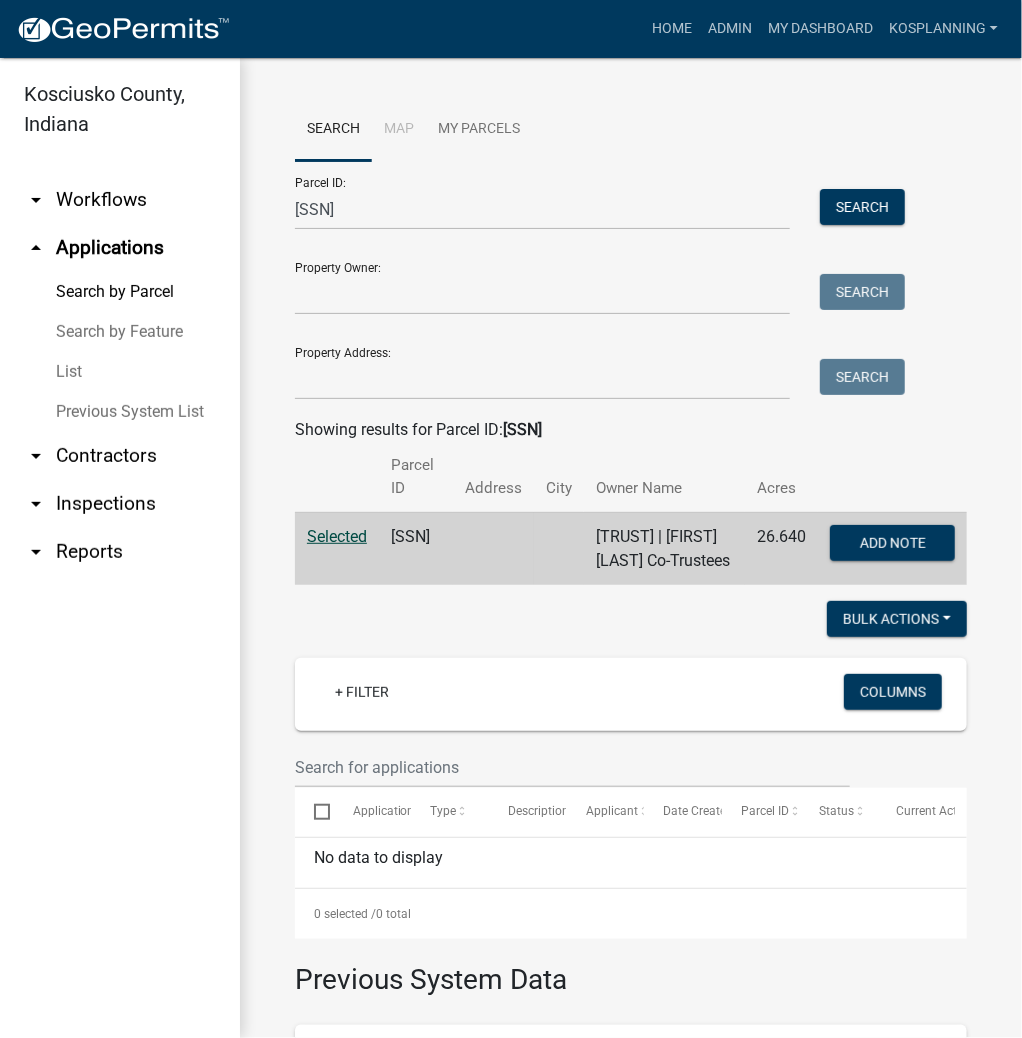click on "Previous System List" at bounding box center (120, 412) 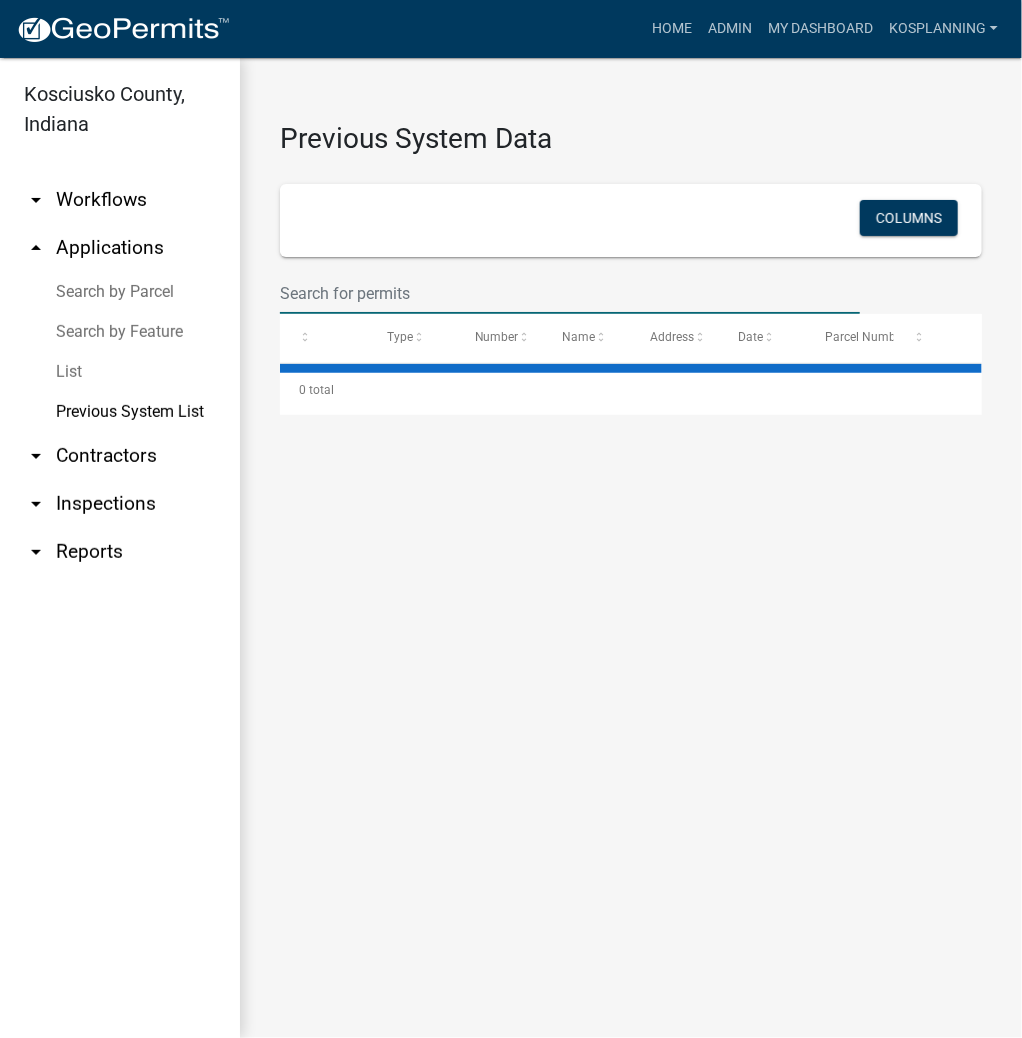 click at bounding box center [570, 293] 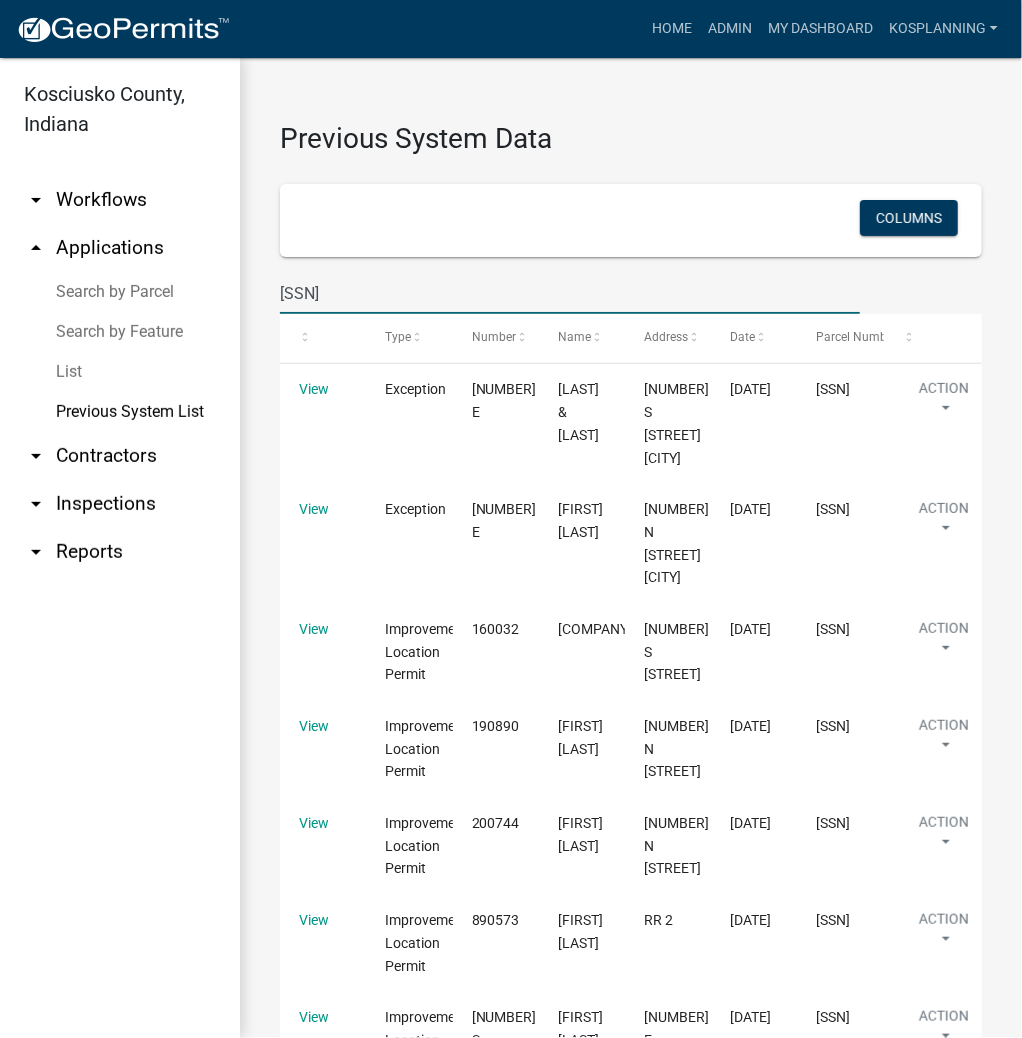 type on "[SSN]" 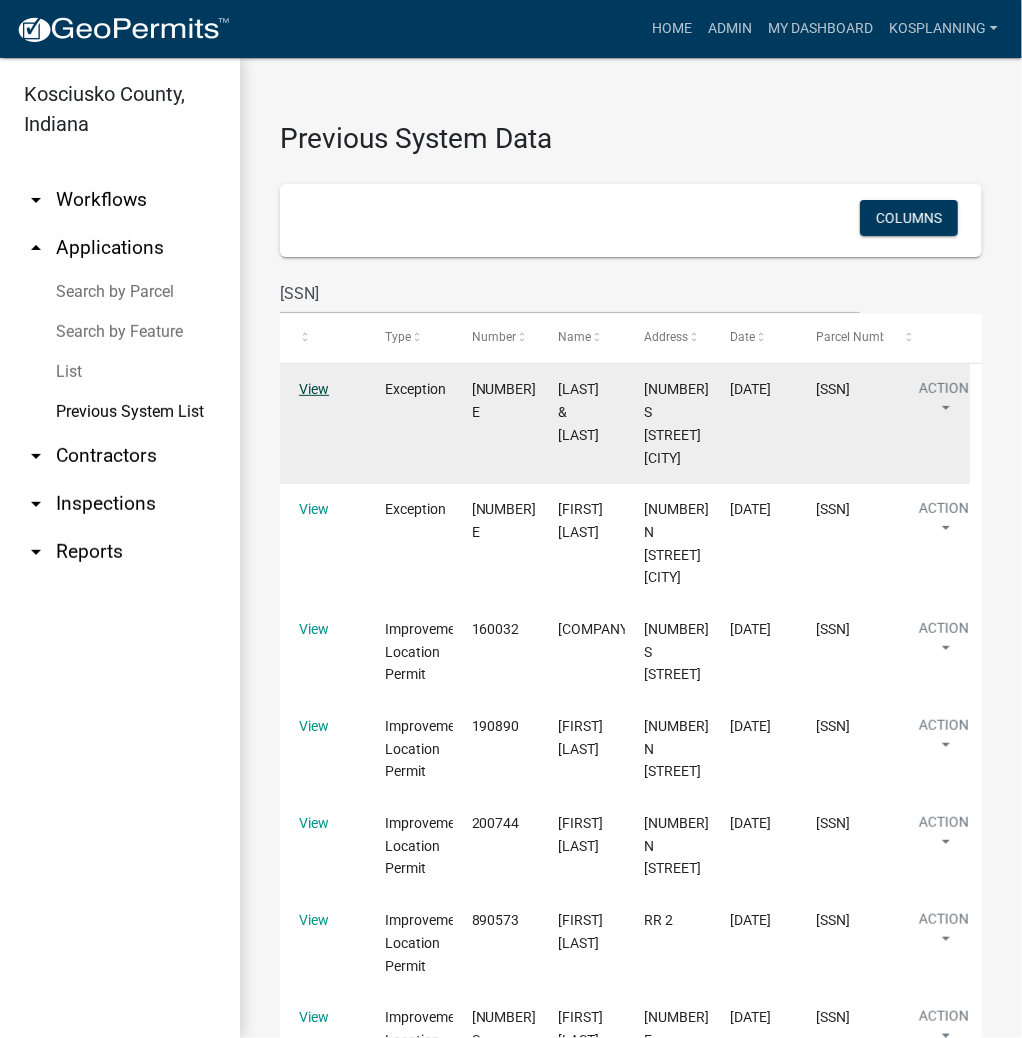 click on "View" at bounding box center [314, 389] 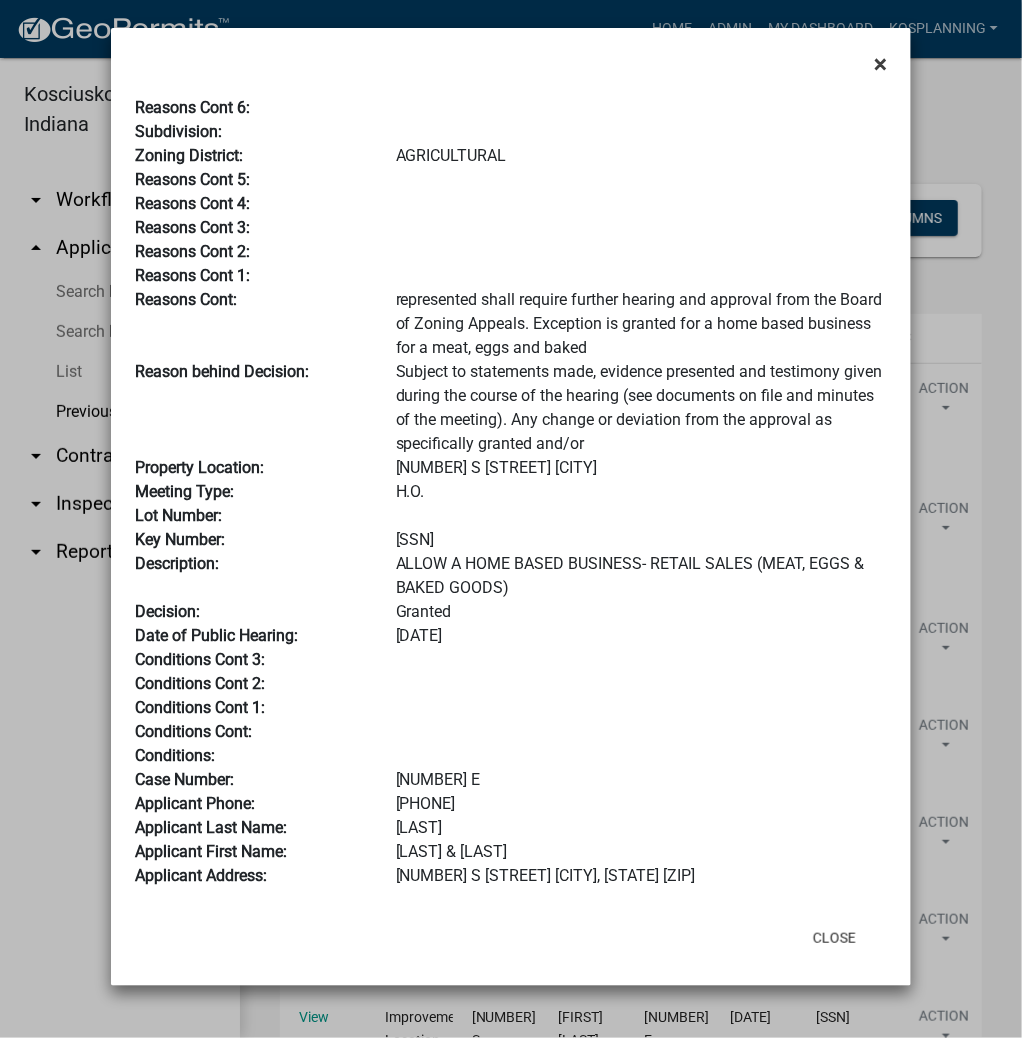 click on "×" 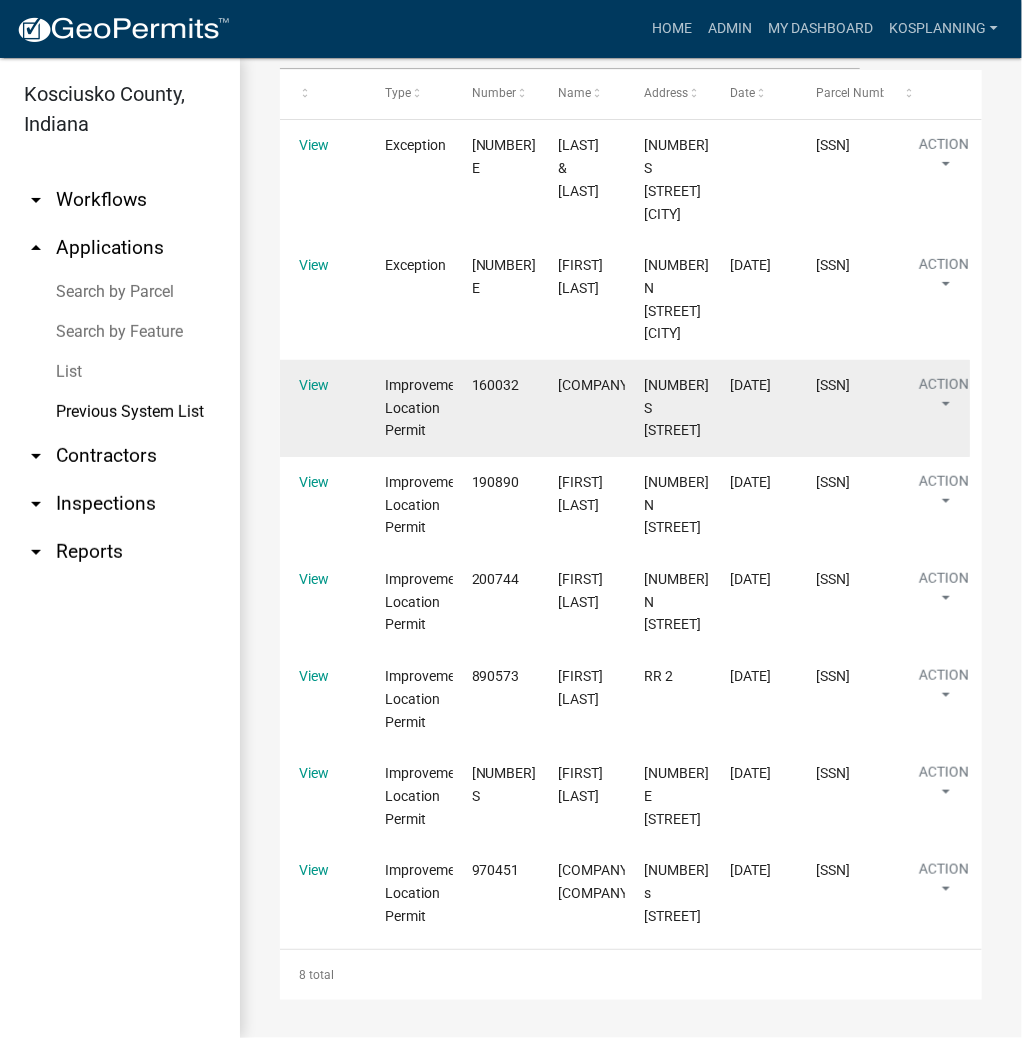 scroll, scrollTop: 0, scrollLeft: 0, axis: both 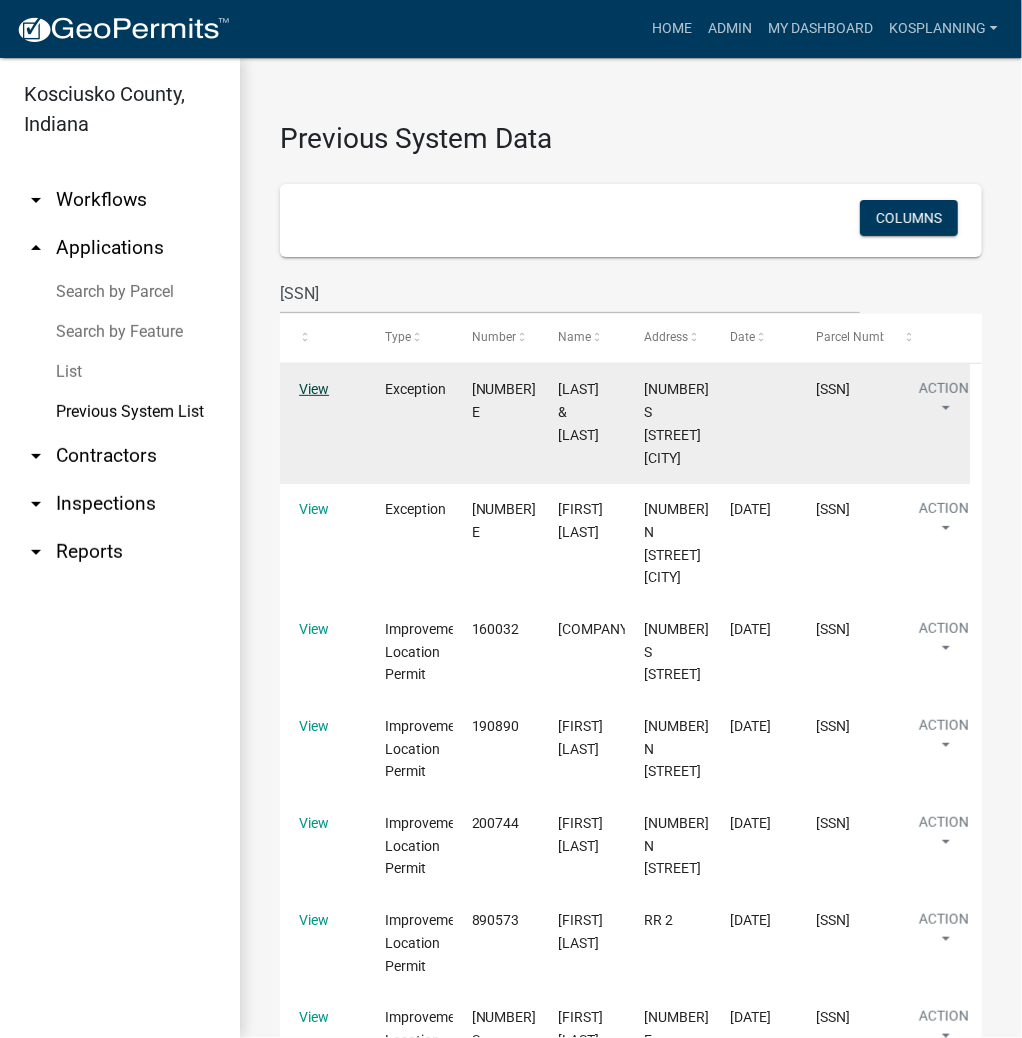 click on "View" at bounding box center [314, 389] 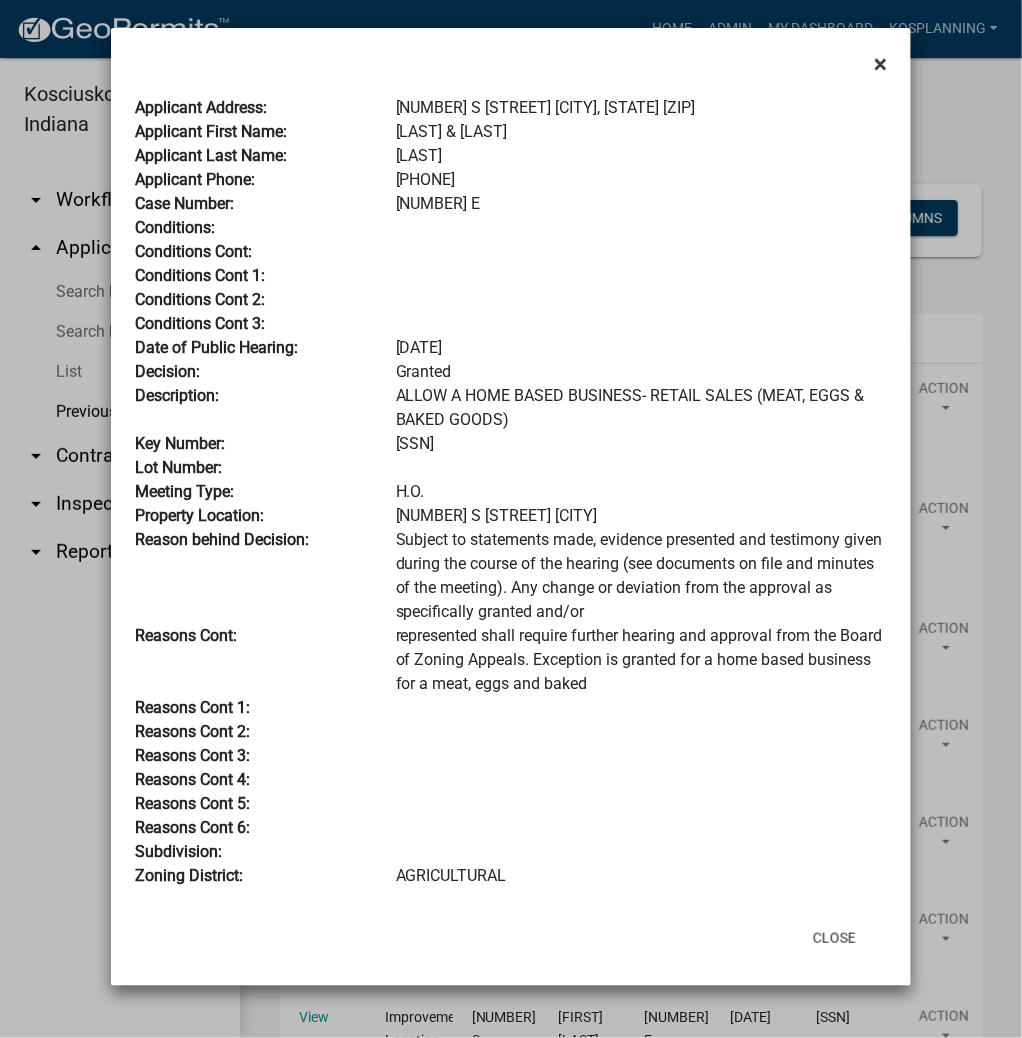 click on "×" 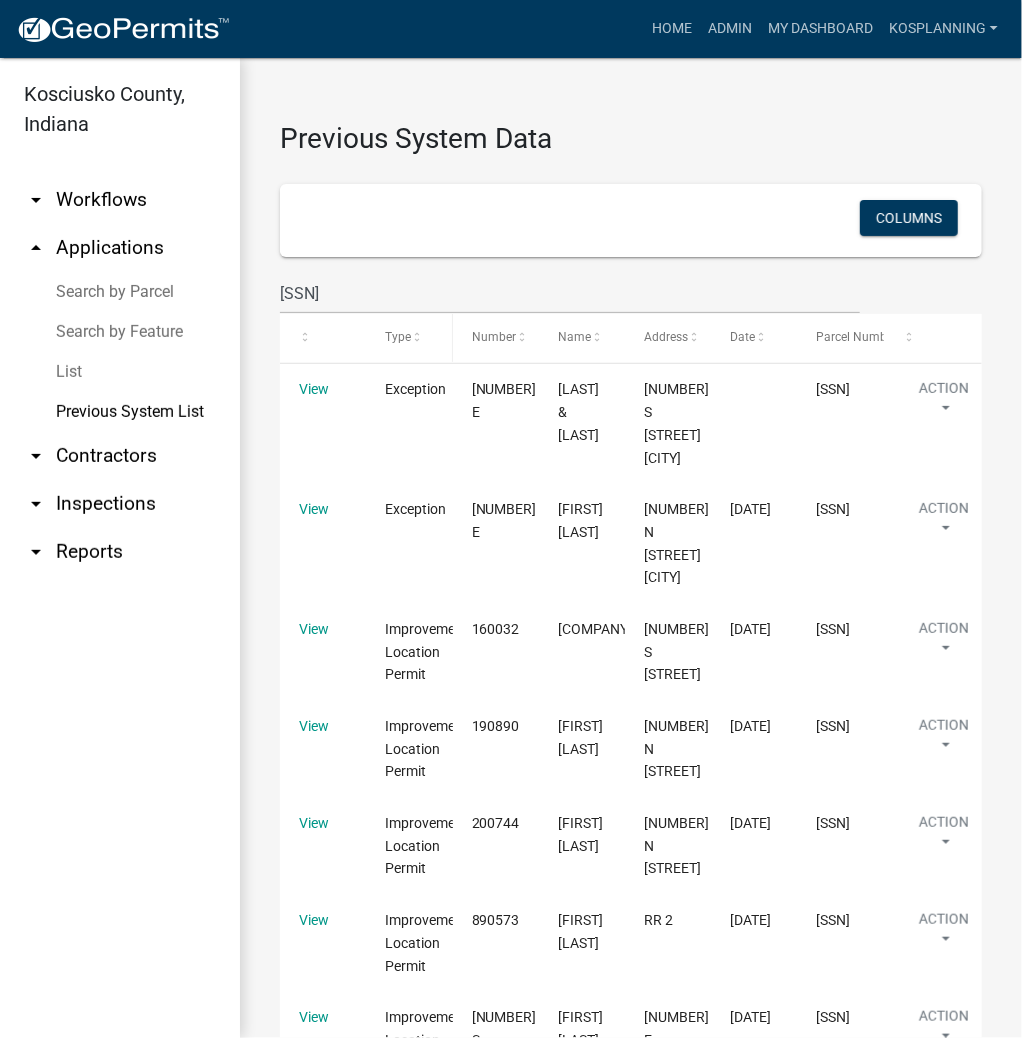 click on "Type" 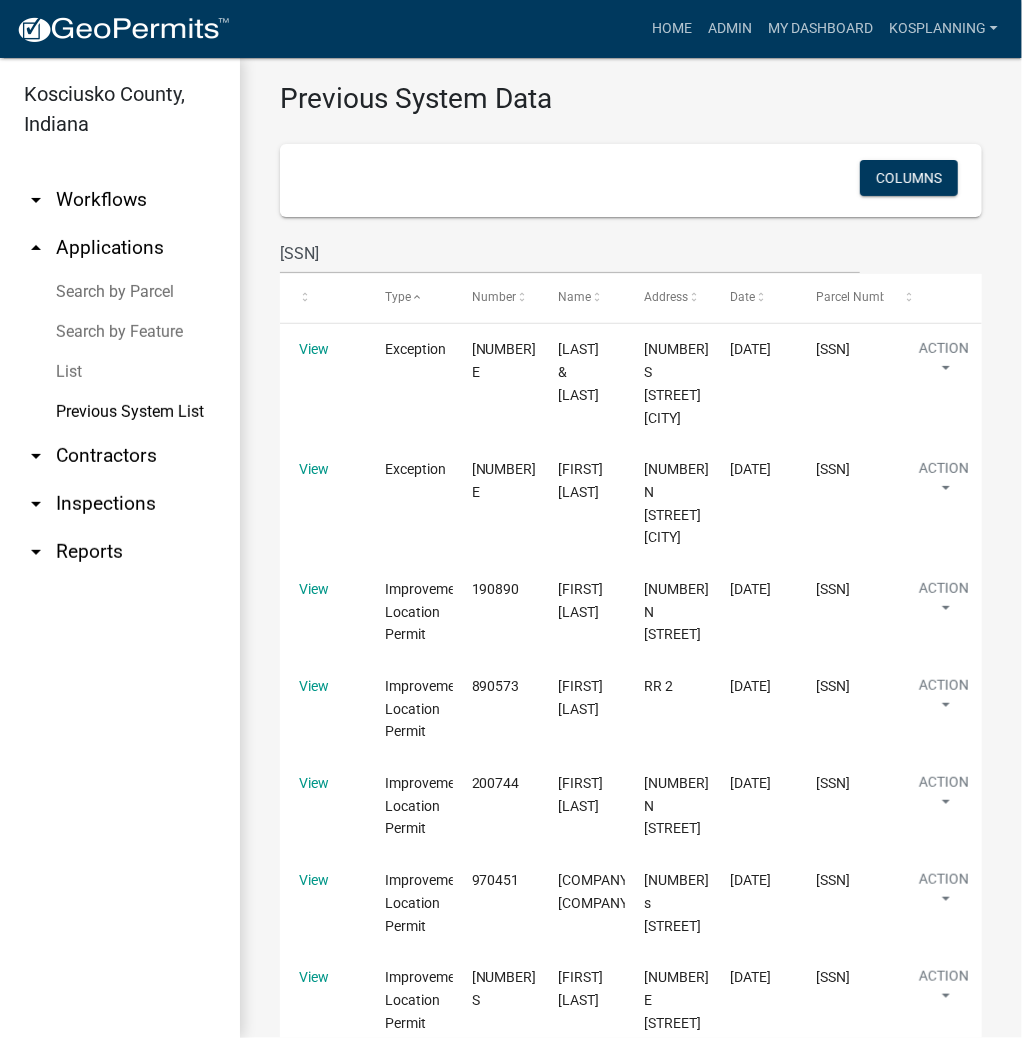 scroll, scrollTop: 0, scrollLeft: 0, axis: both 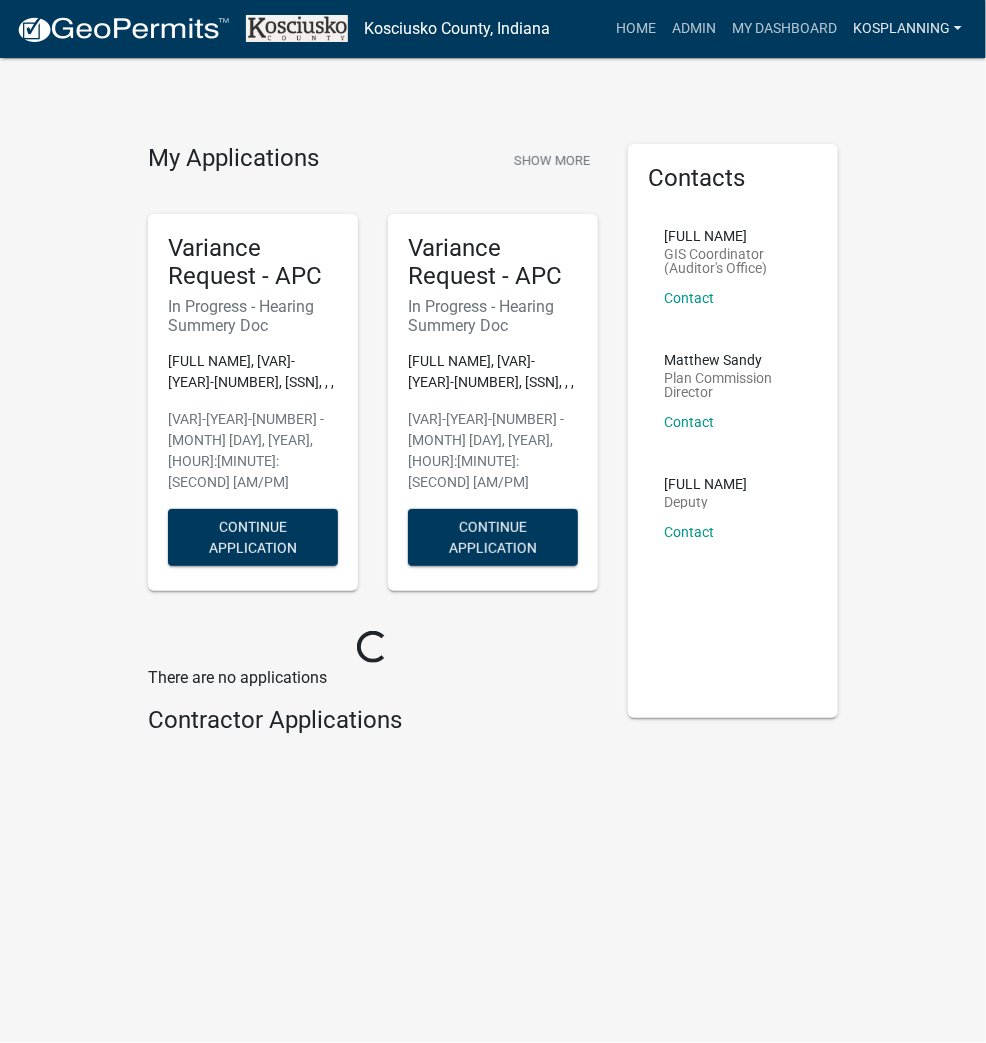 click on "kosplanning" at bounding box center [907, 29] 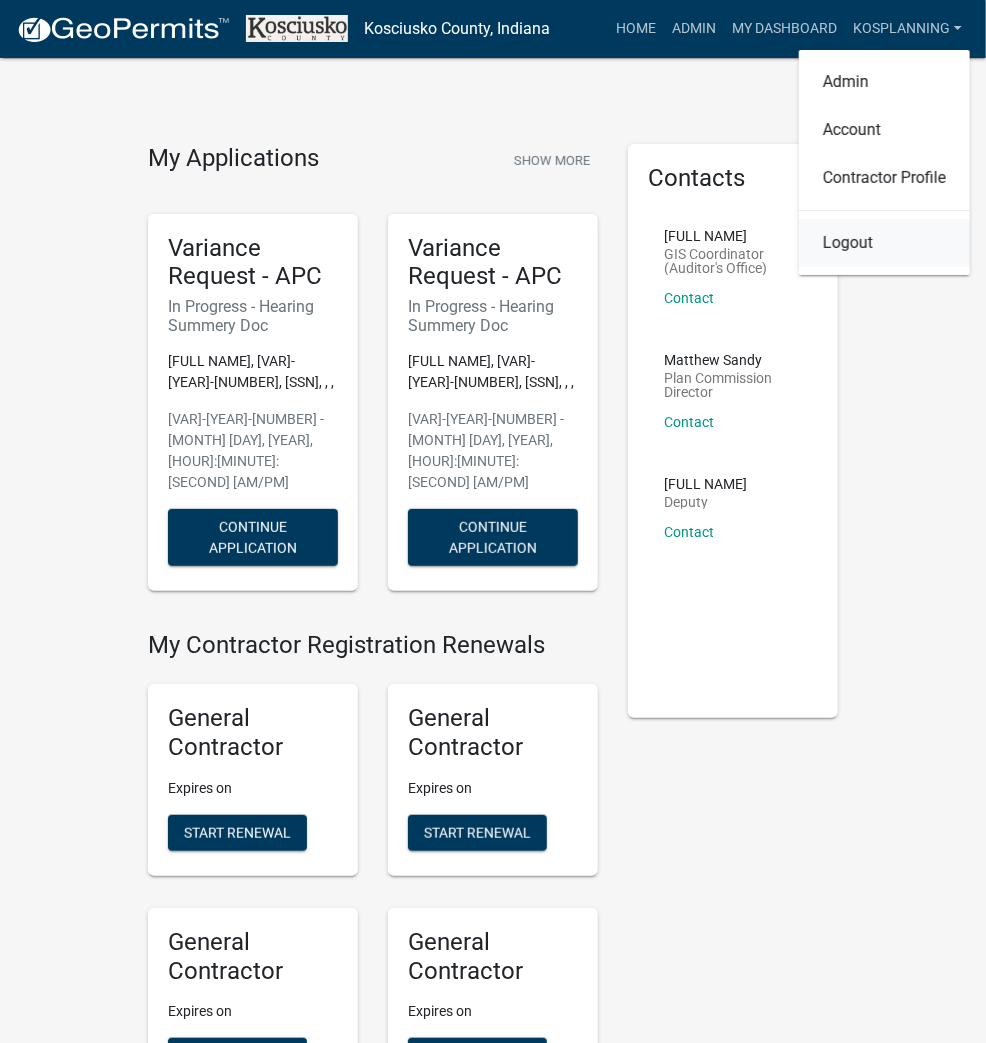 click on "Logout" at bounding box center (884, 243) 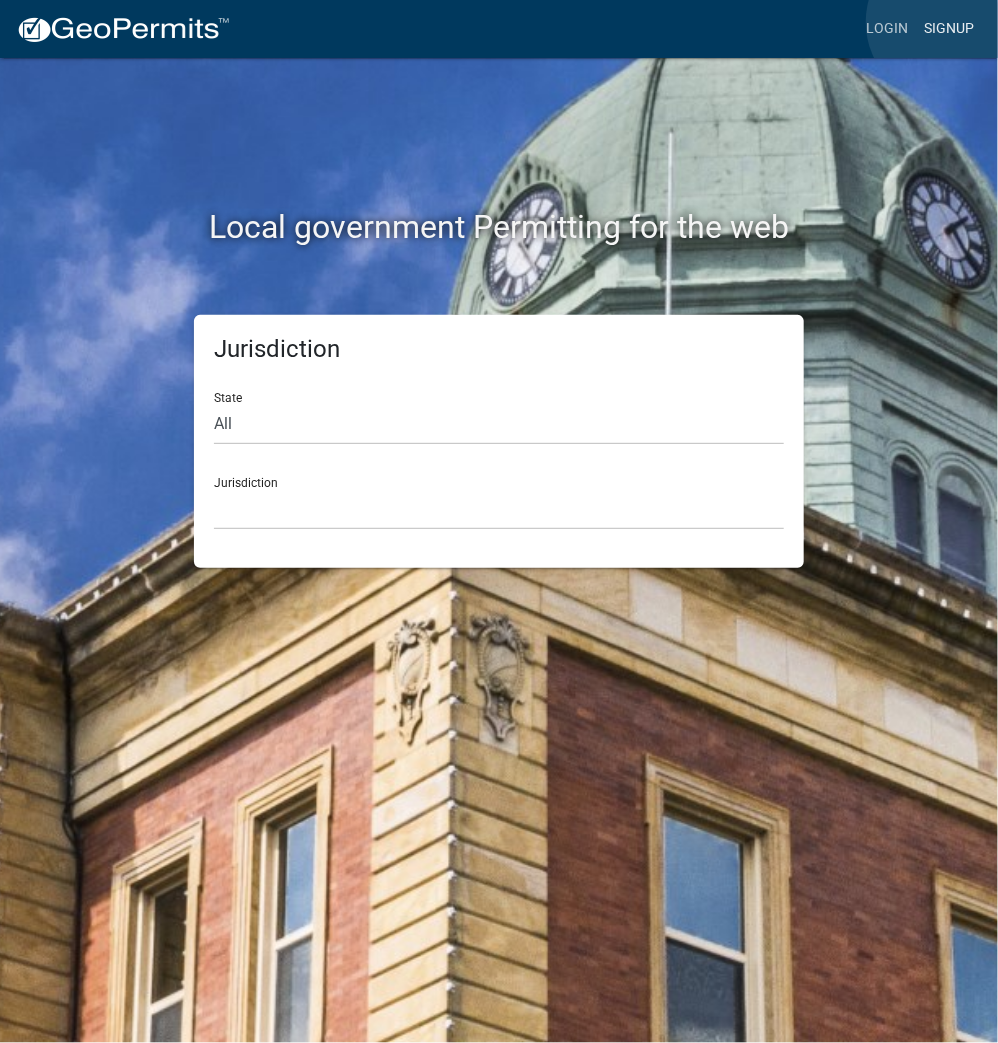click on "Signup" at bounding box center [949, 29] 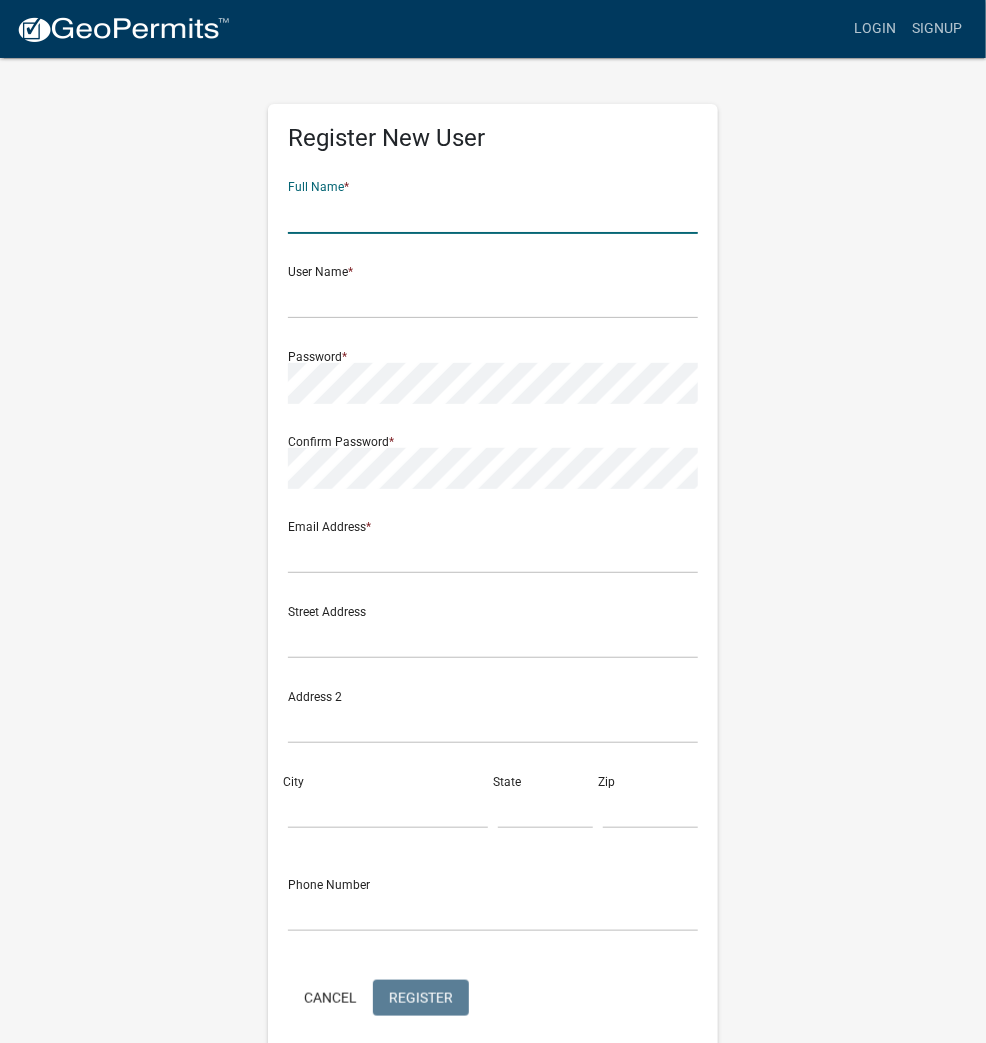 click 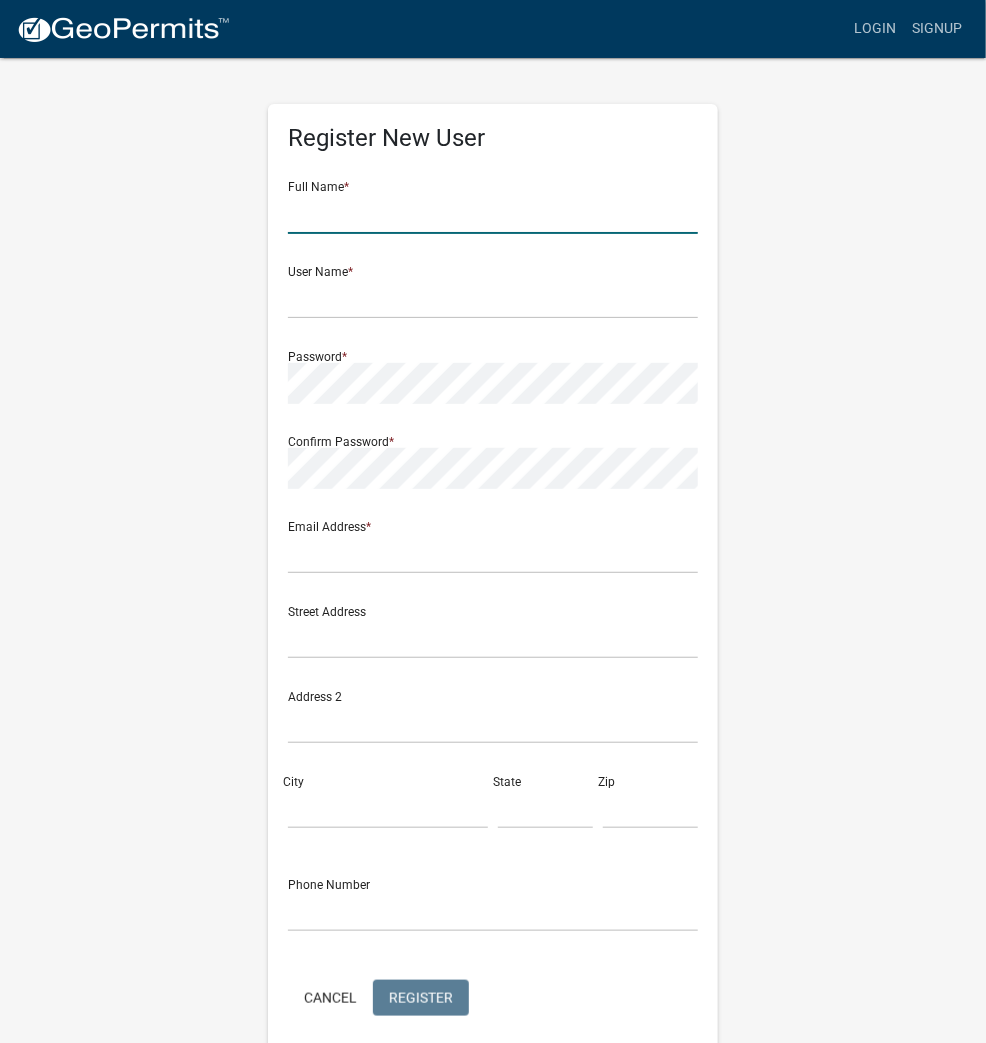 click 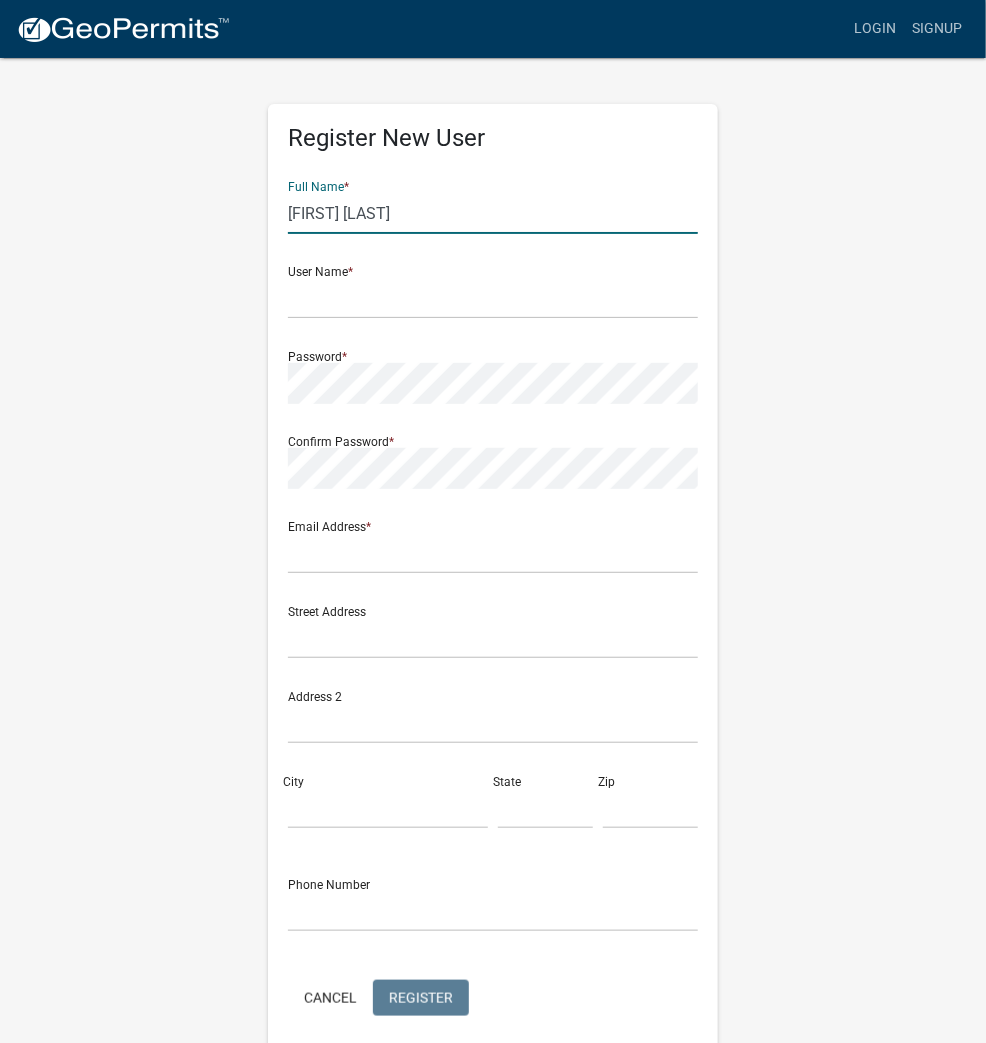 type on "JACK HARRELL" 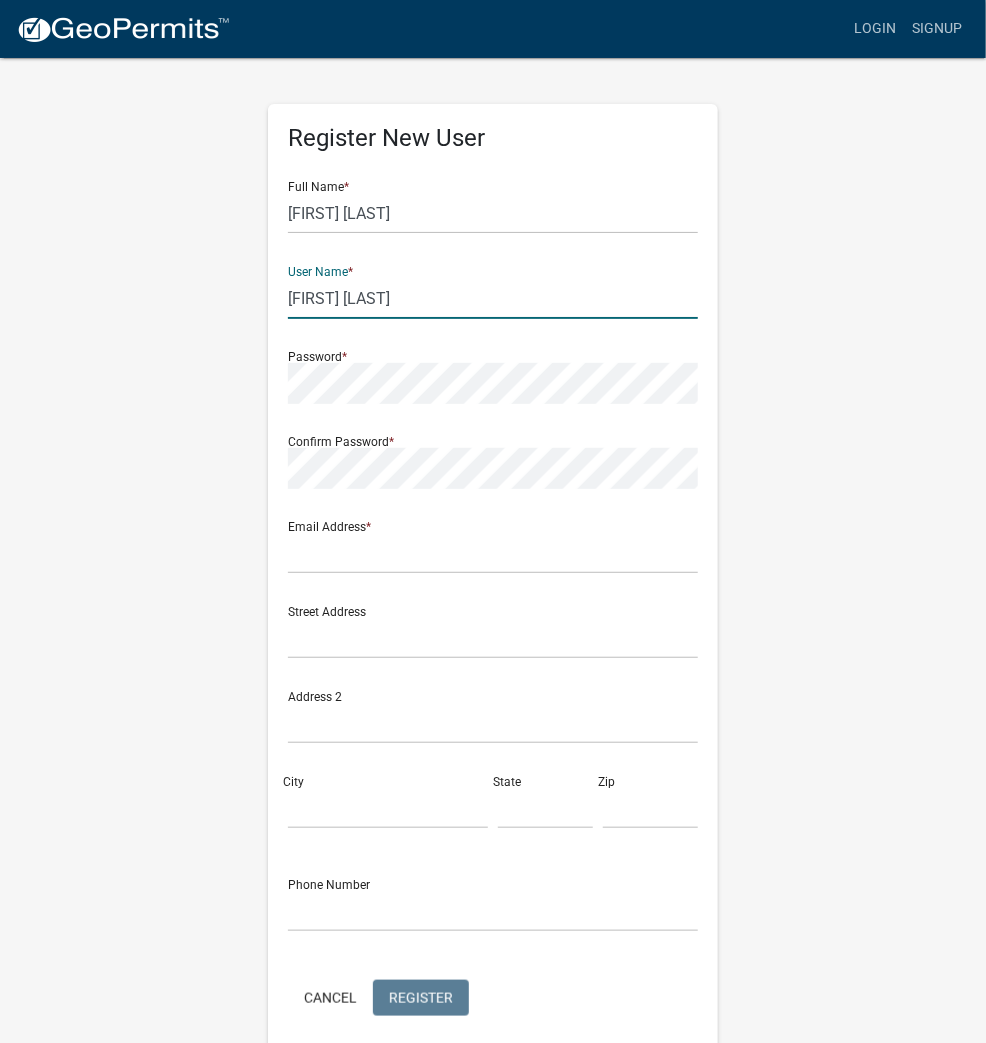 type on "JACKHARRELL" 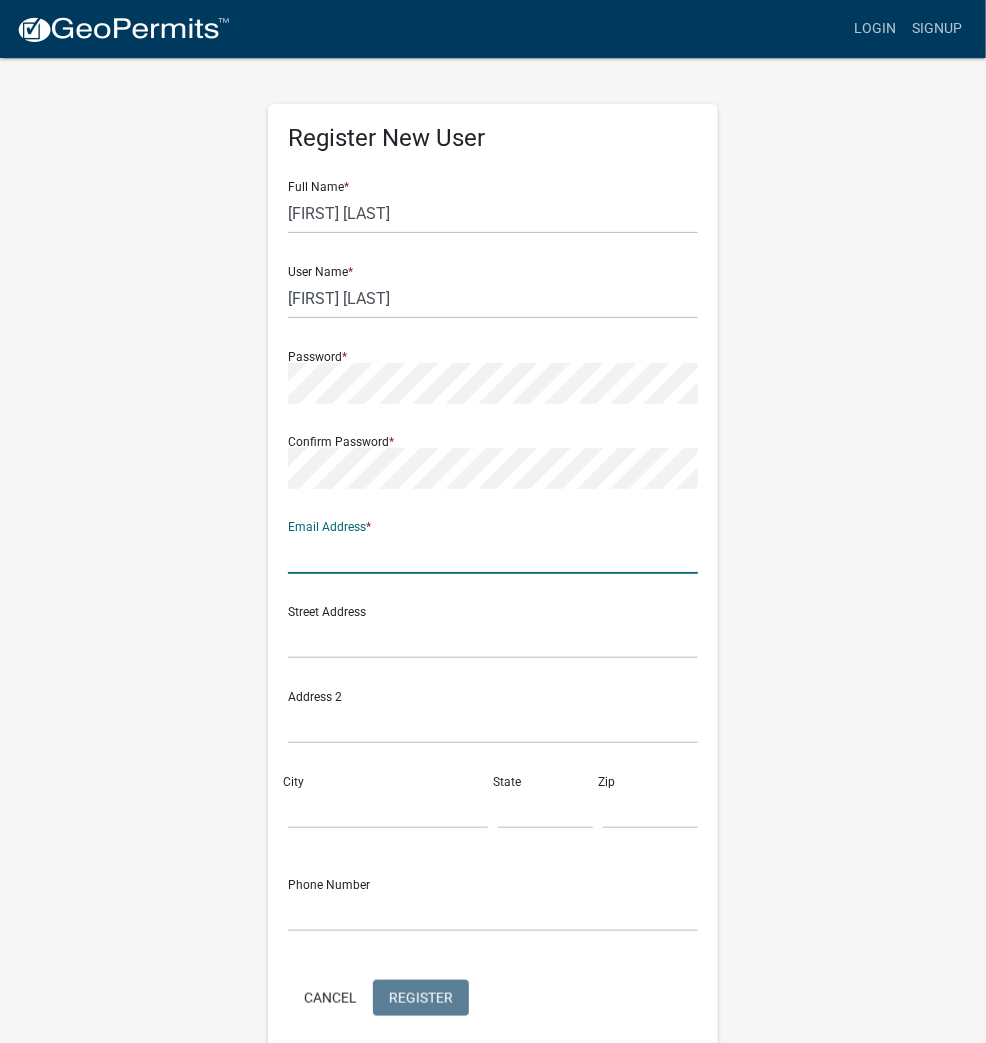 click 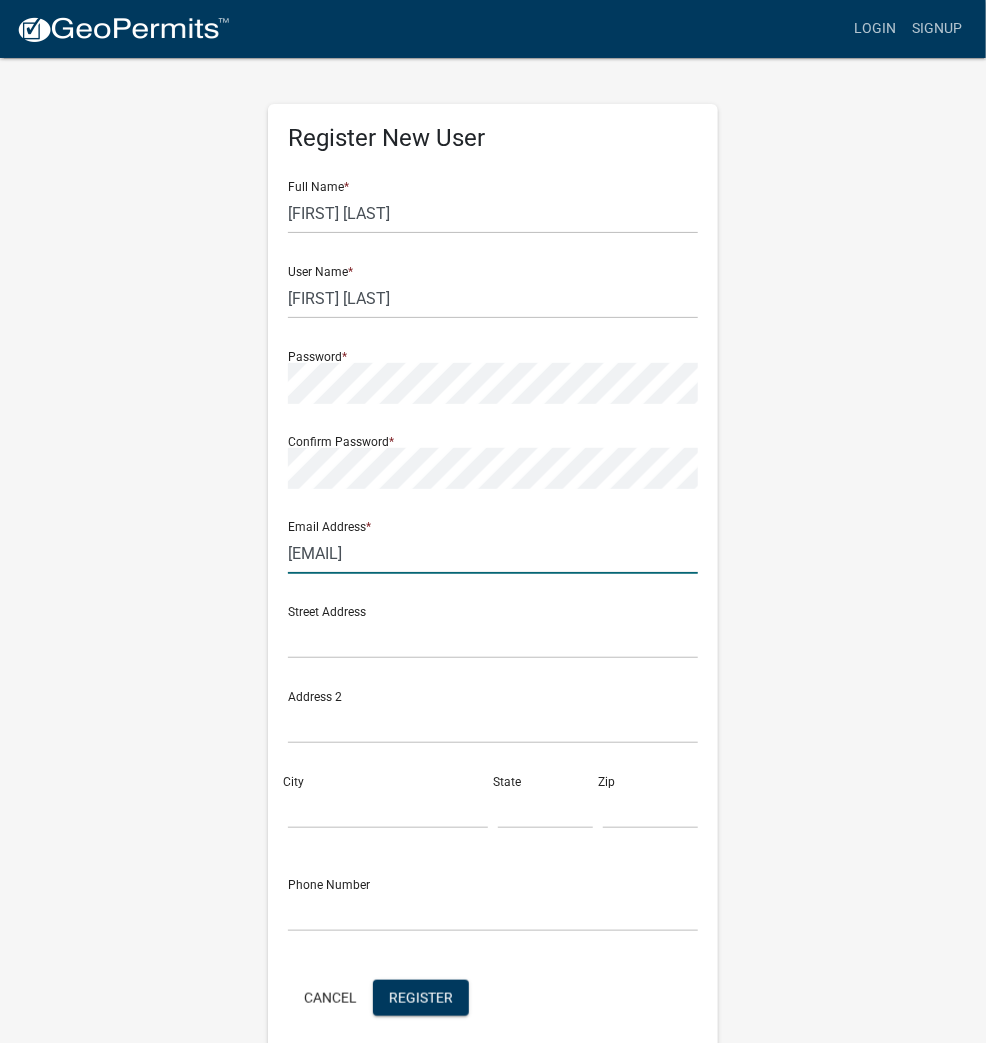 click on "jackmharrell79@gmail" 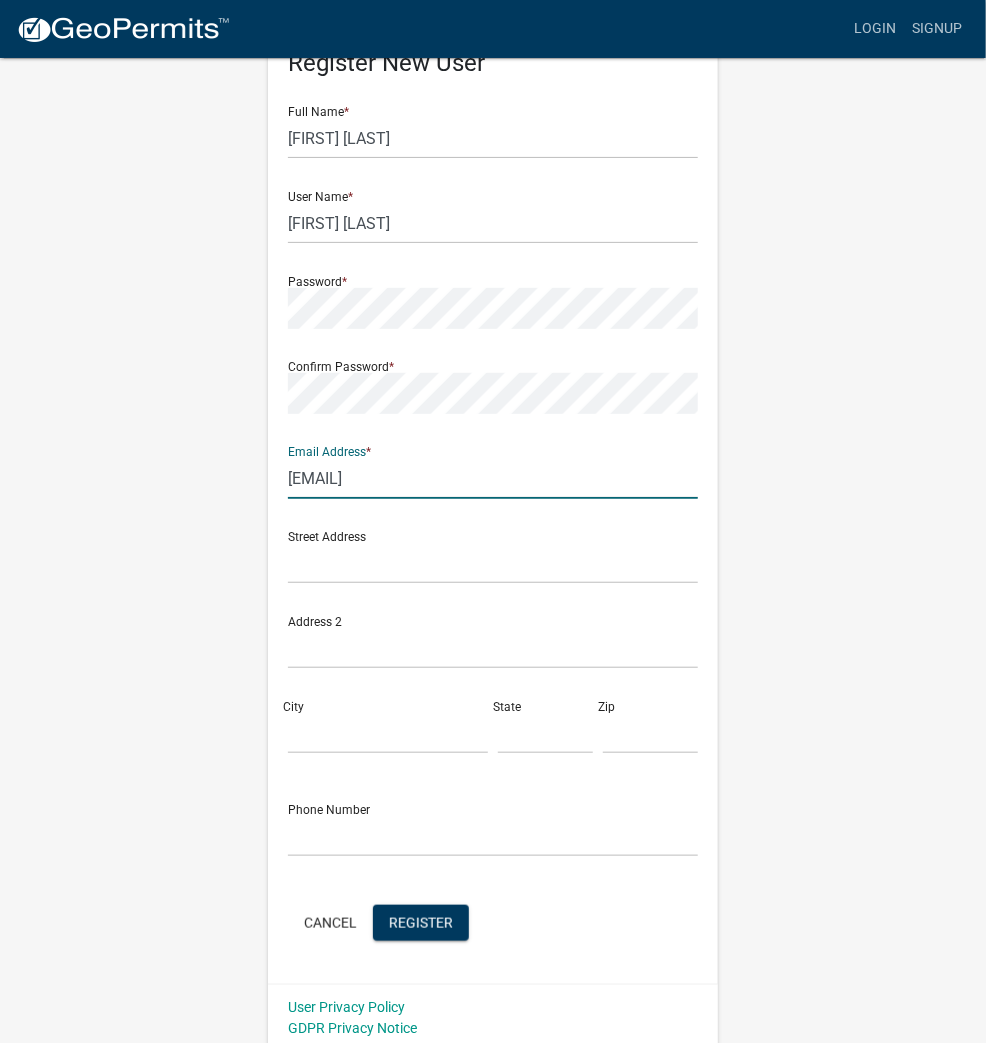 scroll, scrollTop: 82, scrollLeft: 0, axis: vertical 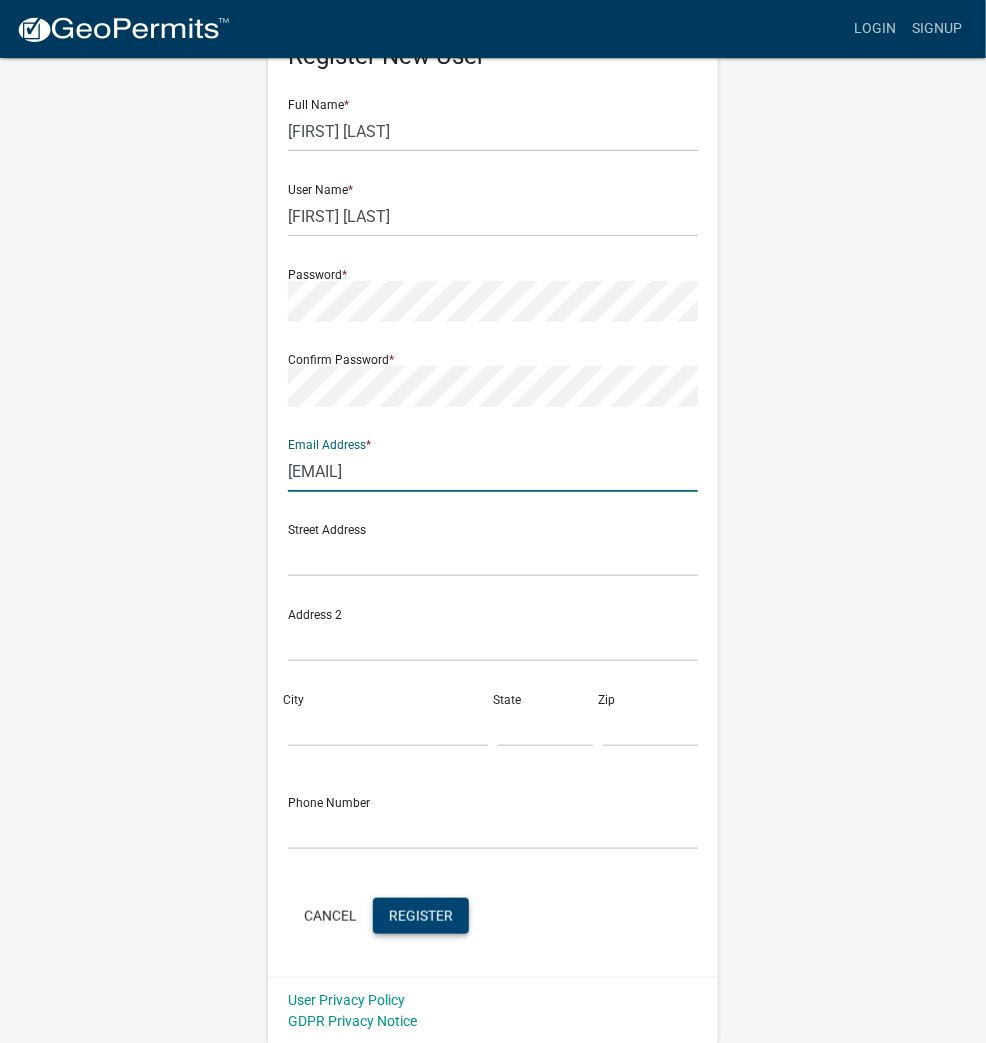 type on "jackmharrell79@gmail.com" 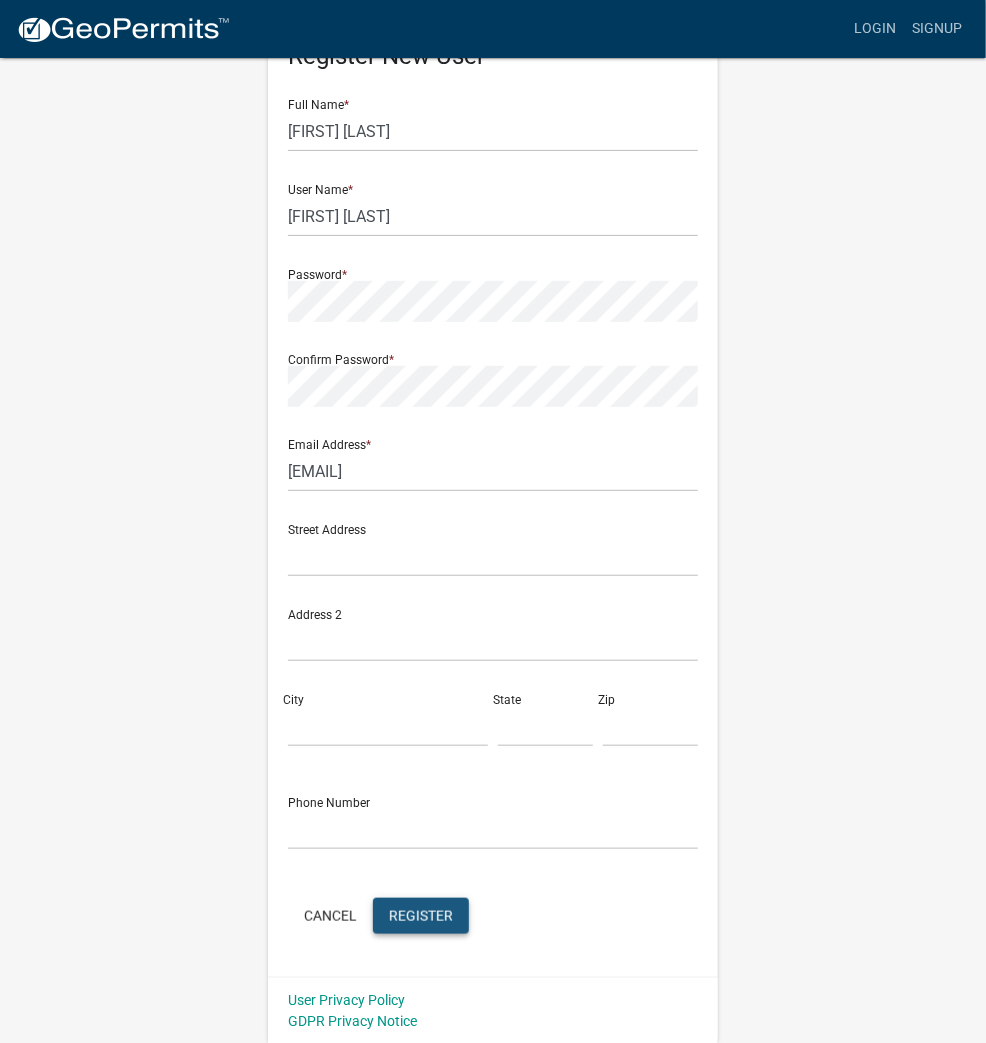 click on "Register" 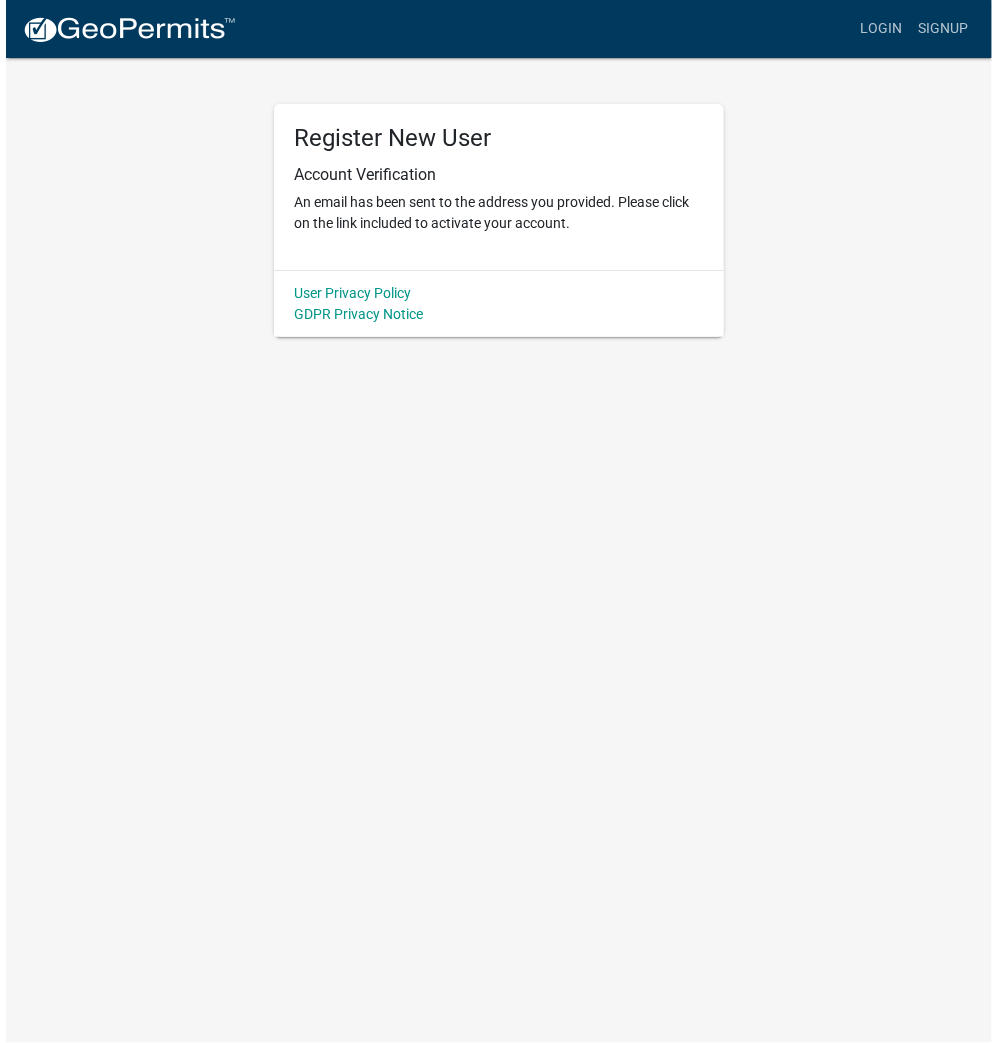 scroll, scrollTop: 0, scrollLeft: 0, axis: both 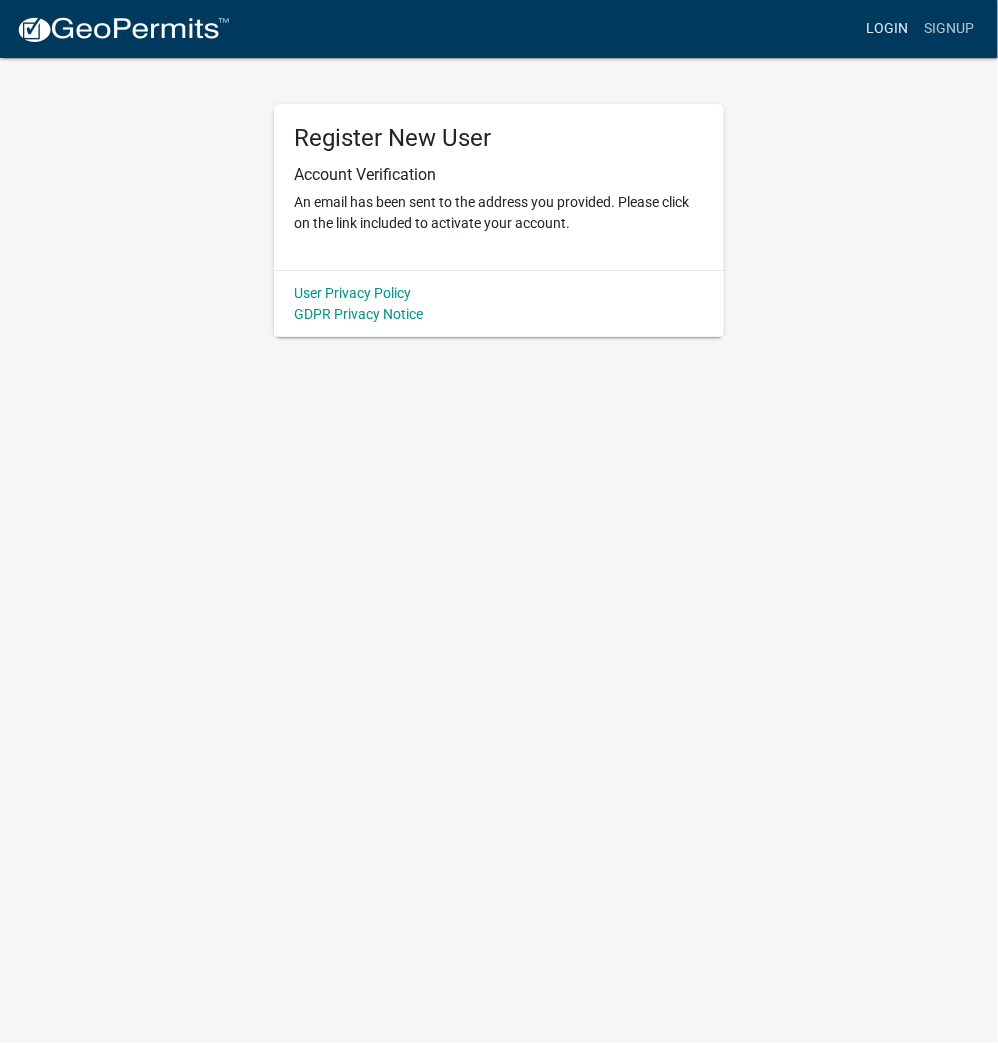 click on "Login" at bounding box center [887, 29] 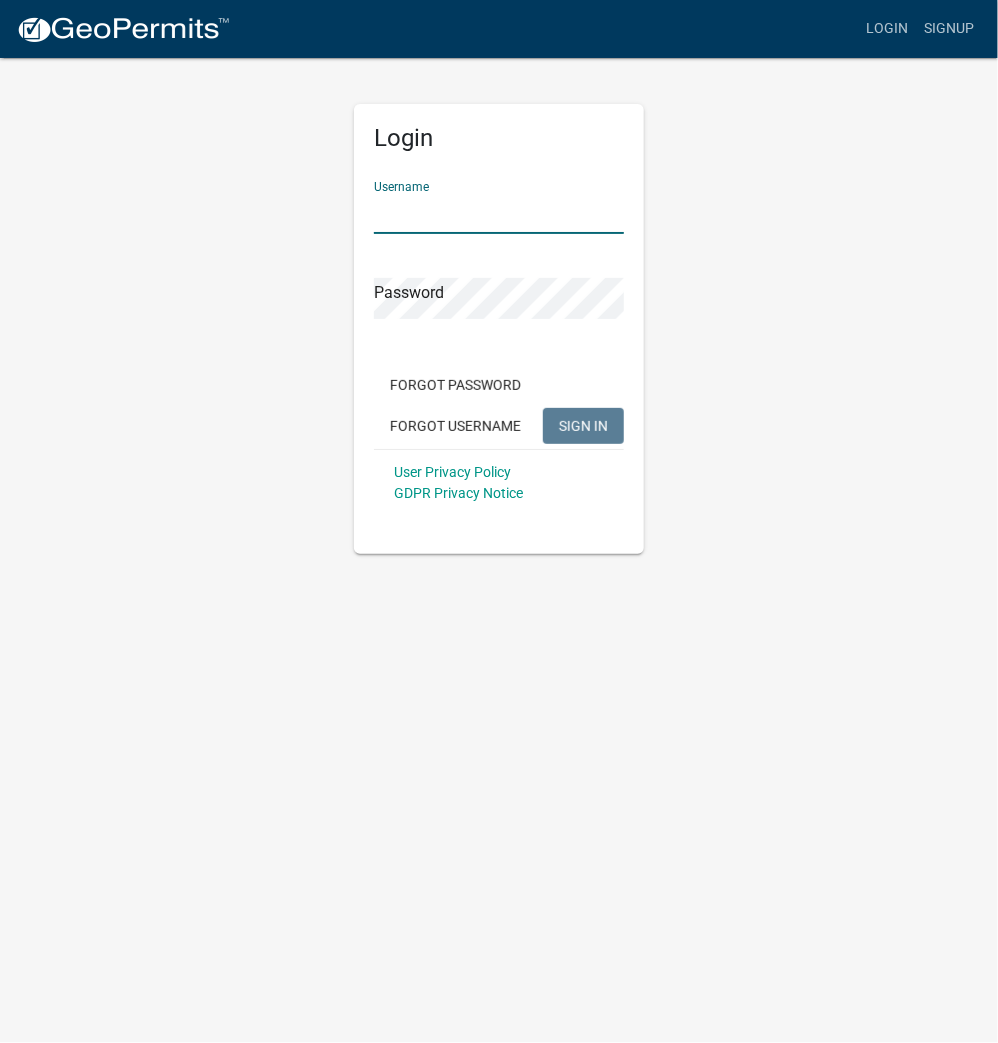 paste on "JACKHARRELL" 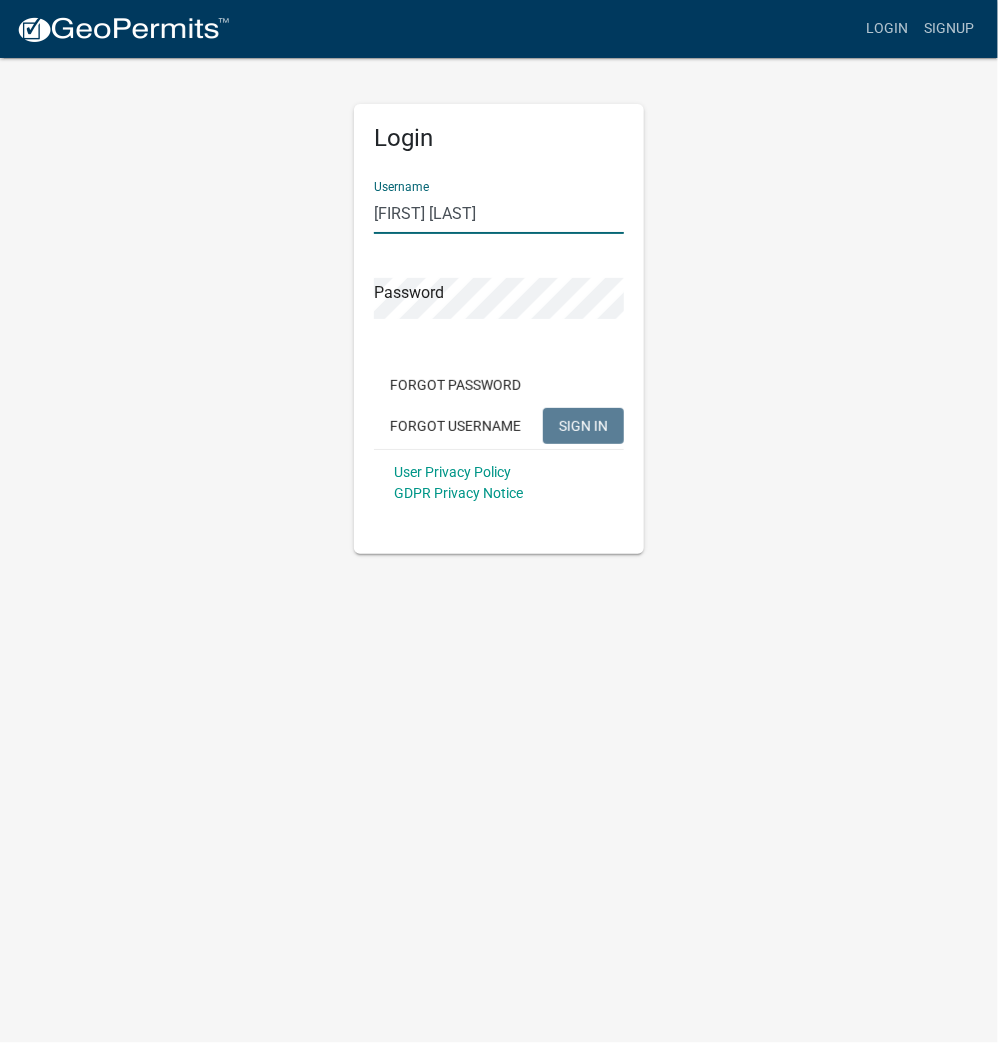 type on "JACKHARRELL" 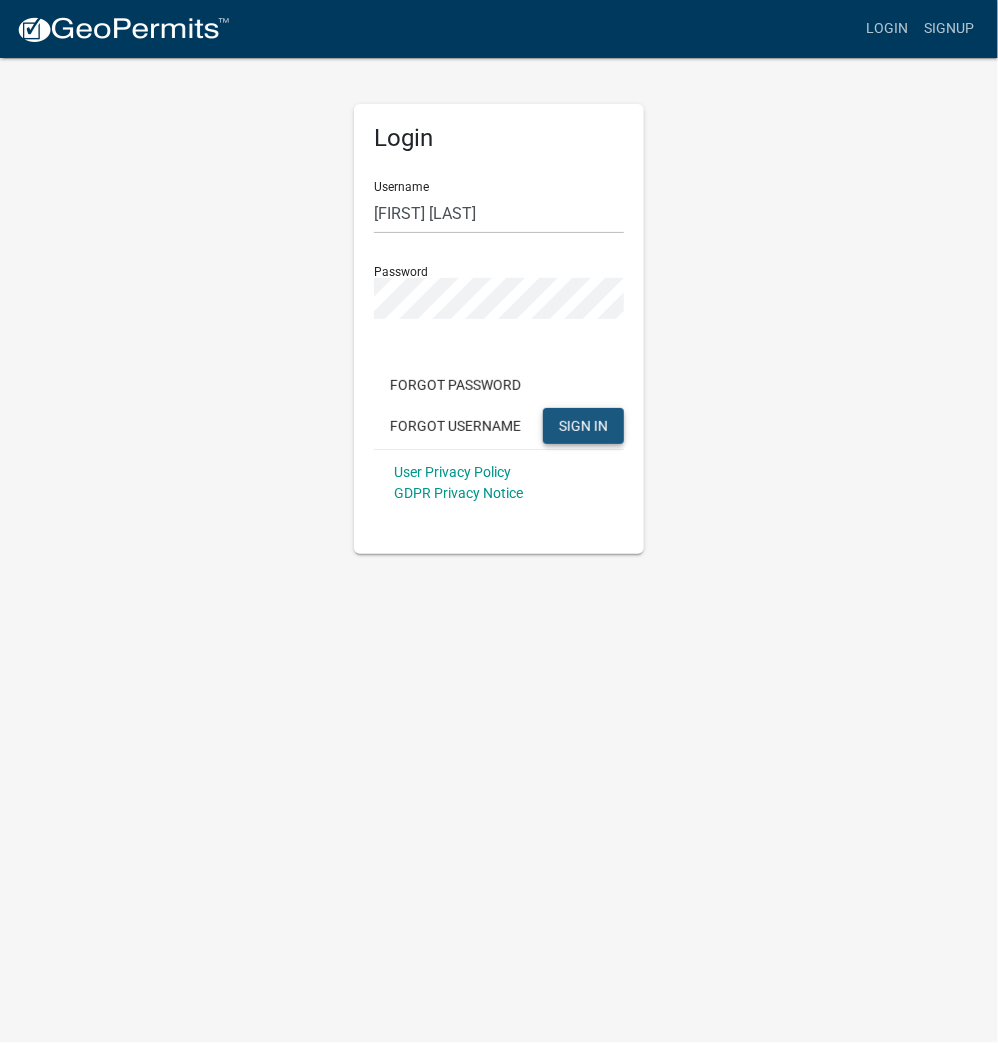 click on "SIGN IN" 